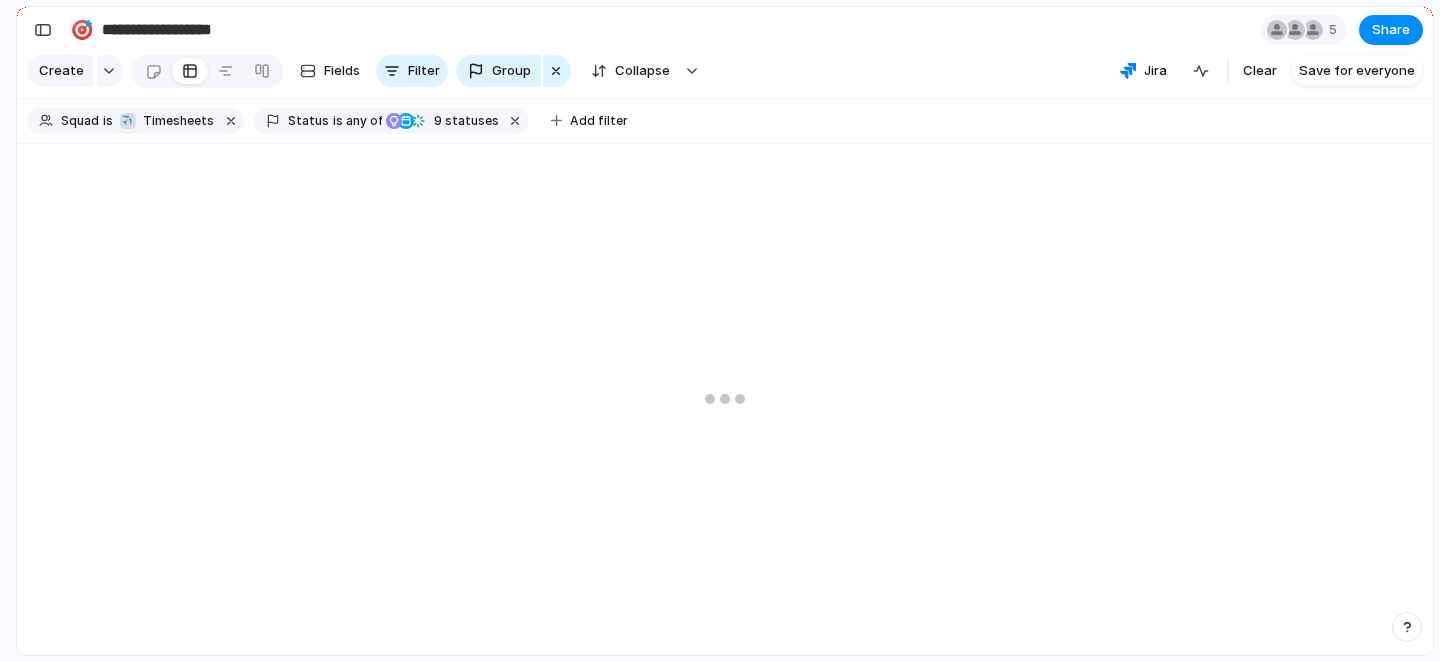 scroll, scrollTop: 0, scrollLeft: 0, axis: both 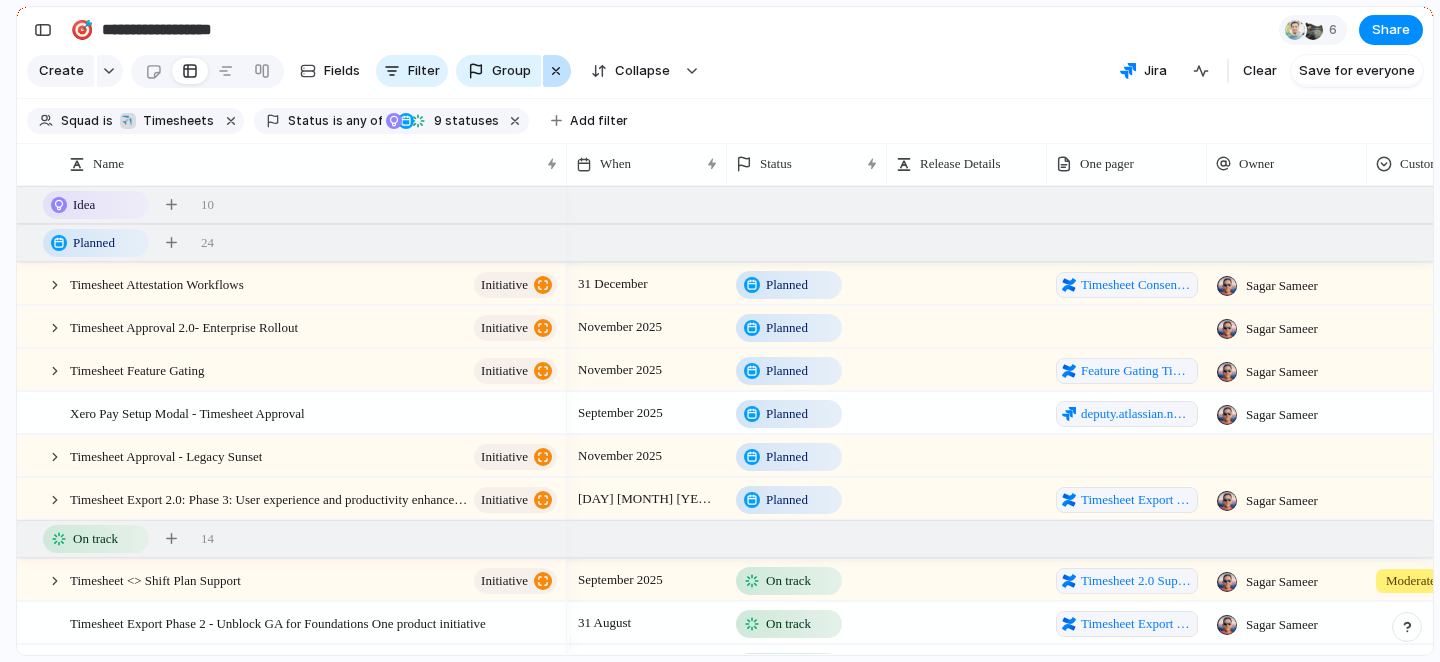 click at bounding box center (556, 71) 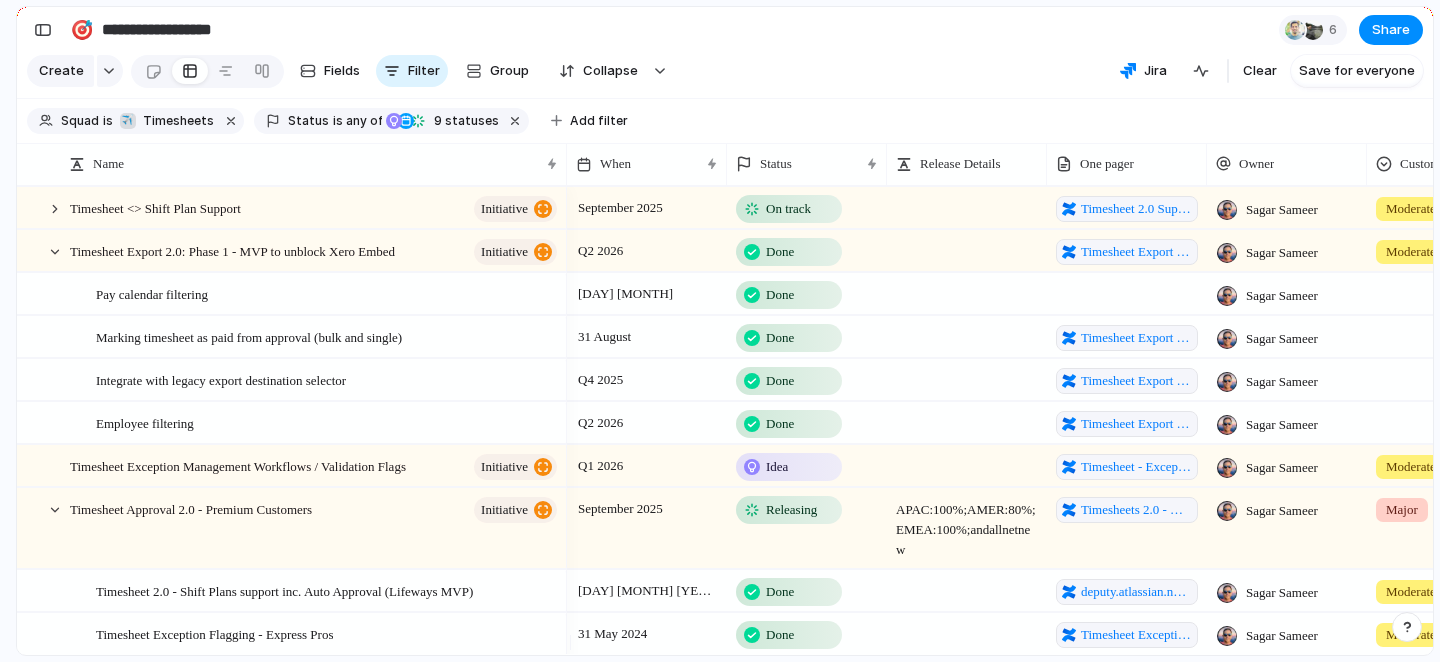 scroll, scrollTop: 15, scrollLeft: 0, axis: vertical 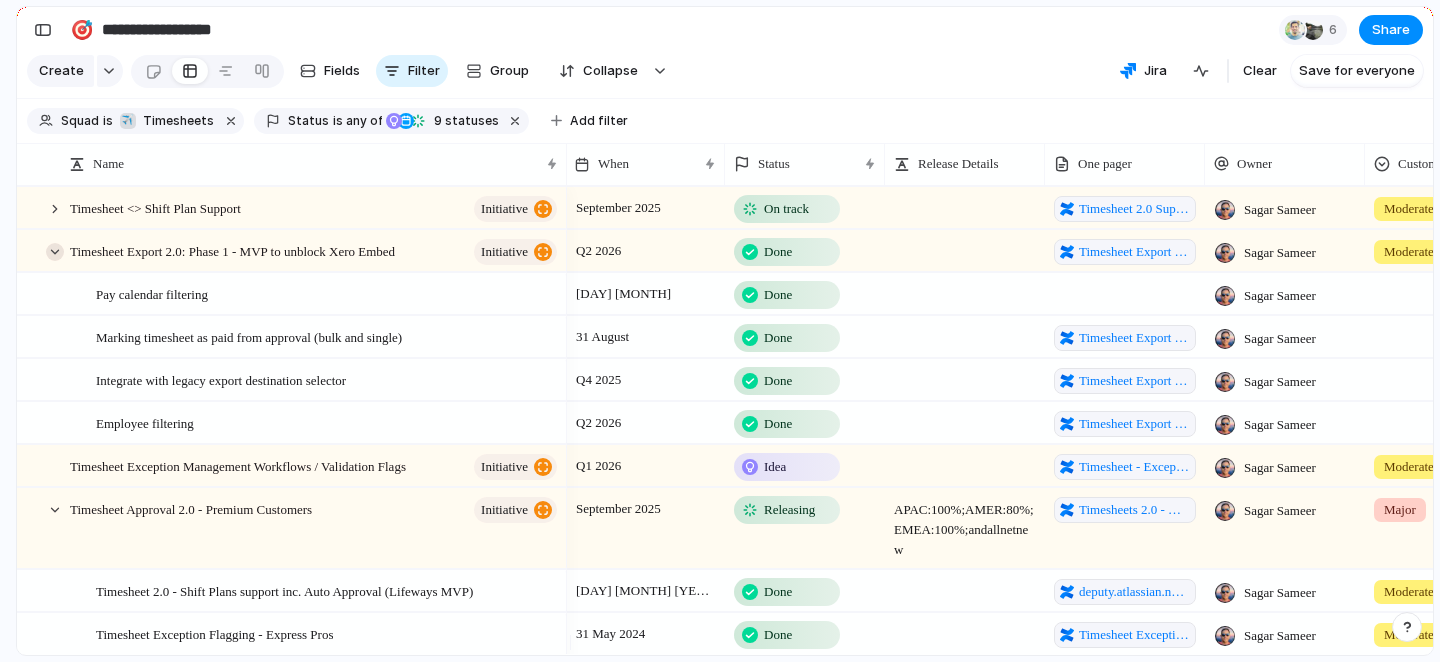 click at bounding box center (55, 252) 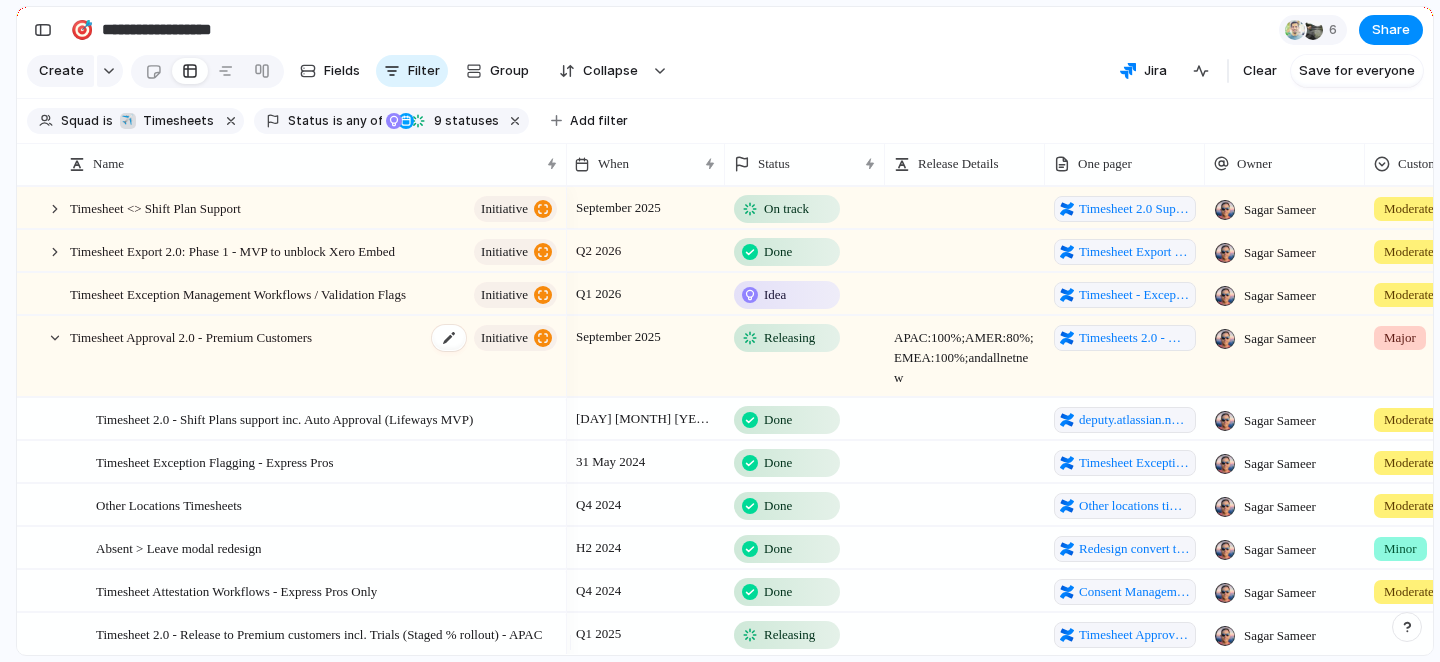 scroll, scrollTop: 12, scrollLeft: 0, axis: vertical 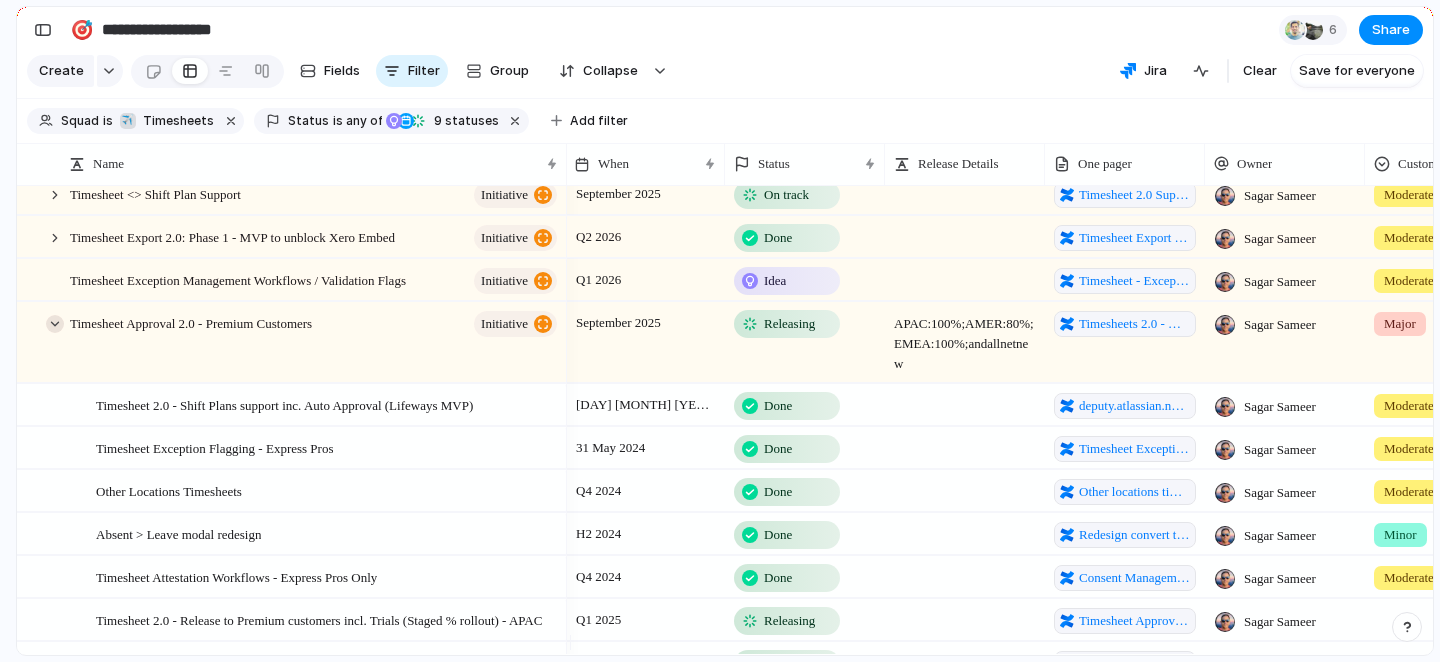click at bounding box center [55, 324] 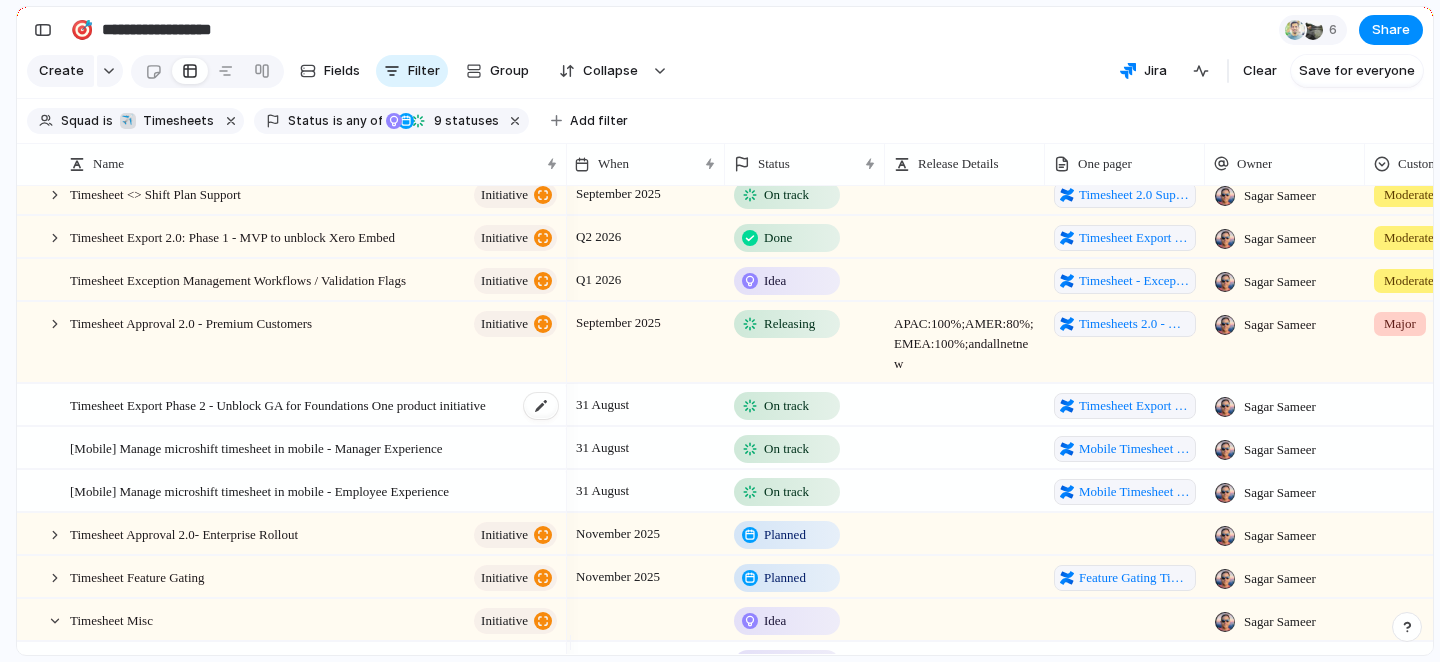 scroll, scrollTop: 30, scrollLeft: 0, axis: vertical 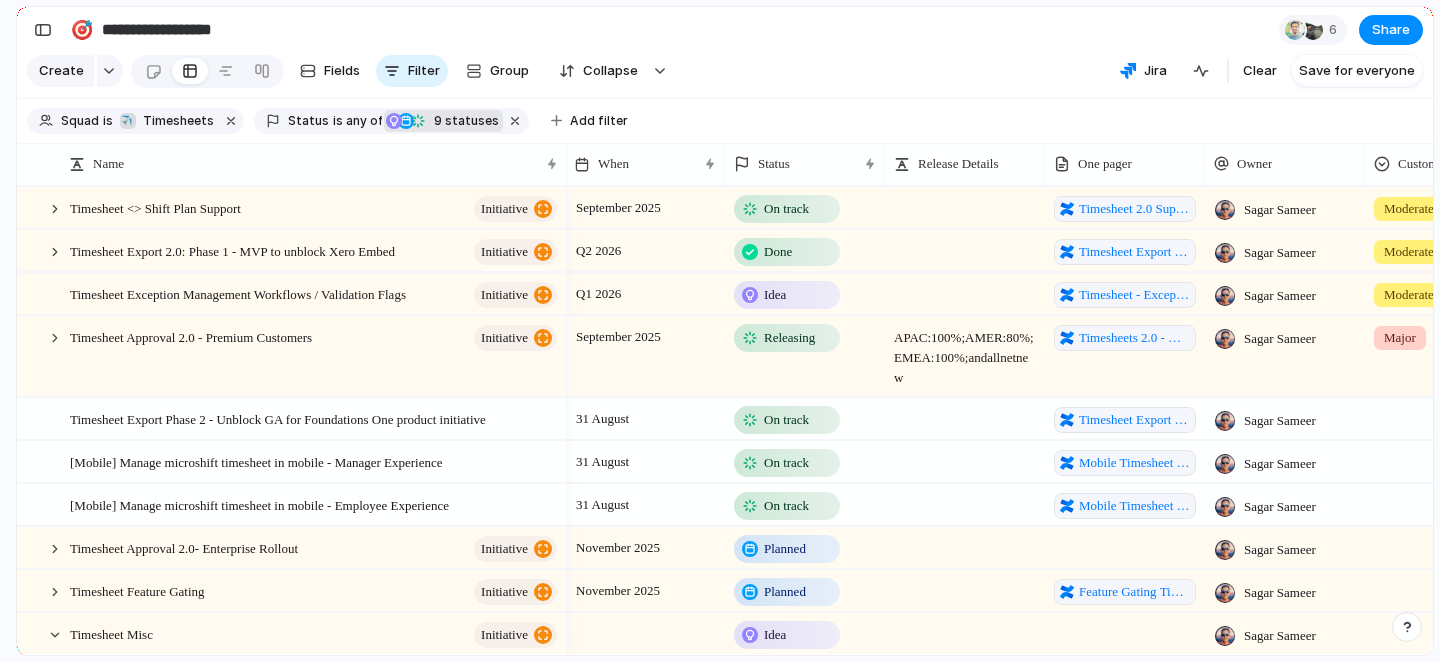 click on "9" at bounding box center (436, 120) 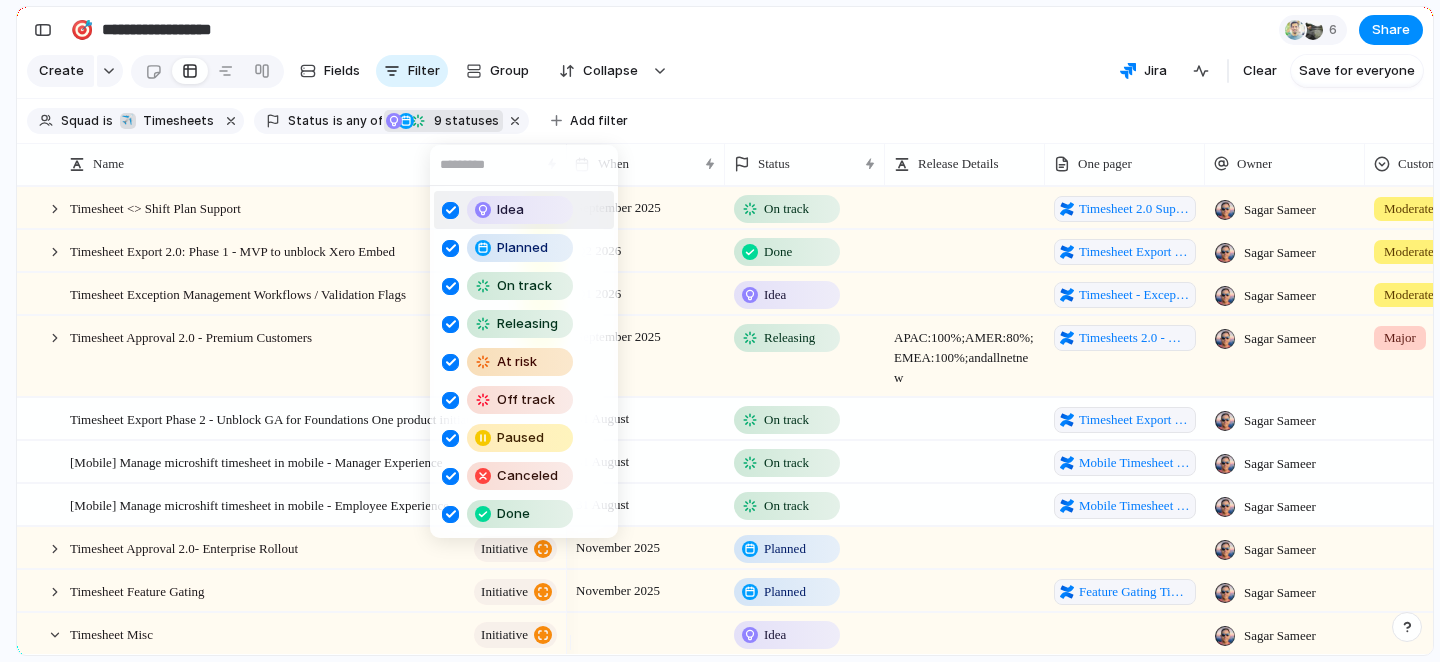 click at bounding box center [450, 210] 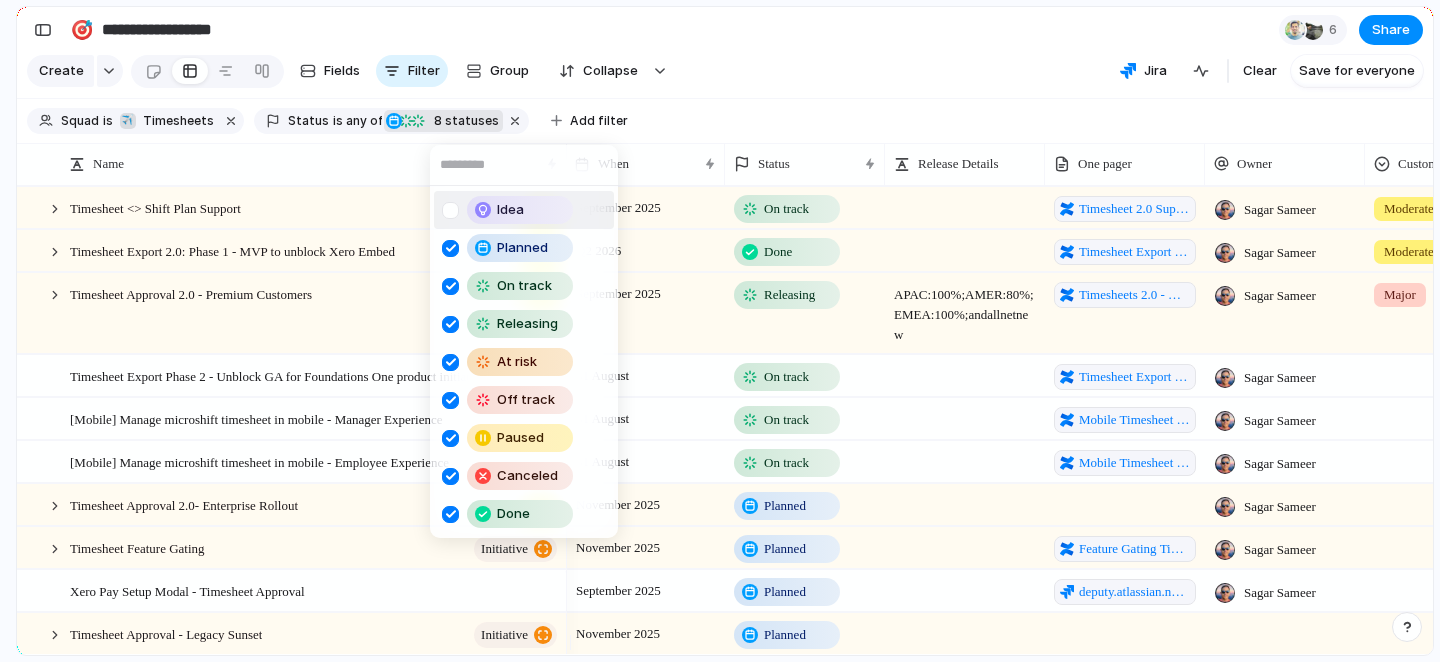 click on "Idea   Planned   On track   Releasing   At risk   Off track   Paused   Canceled   Done" at bounding box center [720, 331] 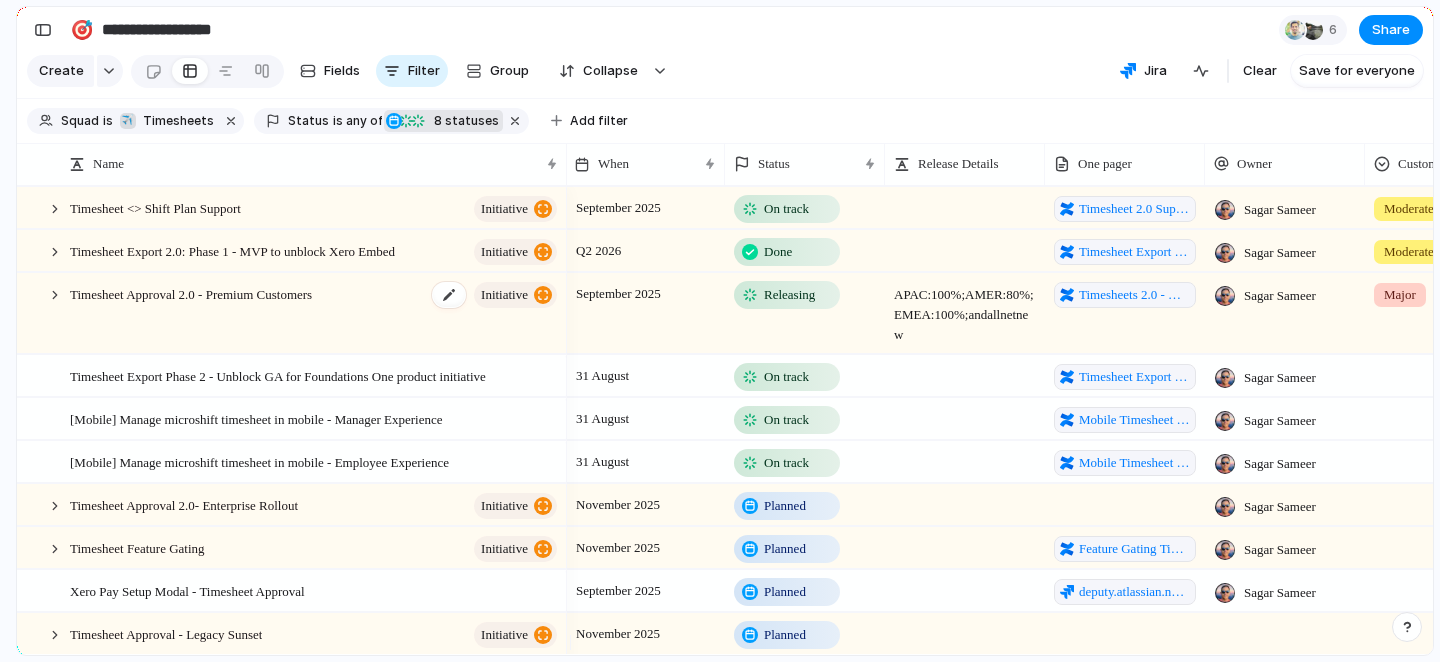 scroll, scrollTop: 25, scrollLeft: 0, axis: vertical 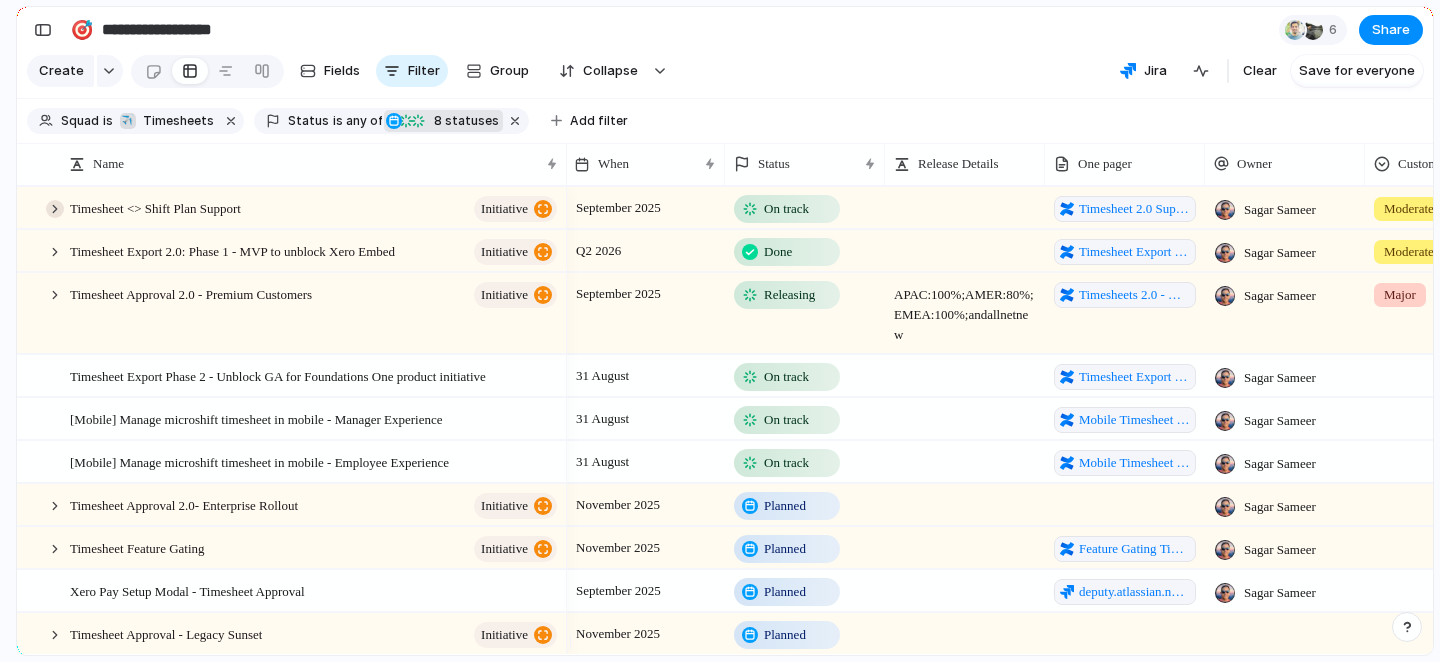 click at bounding box center (55, 209) 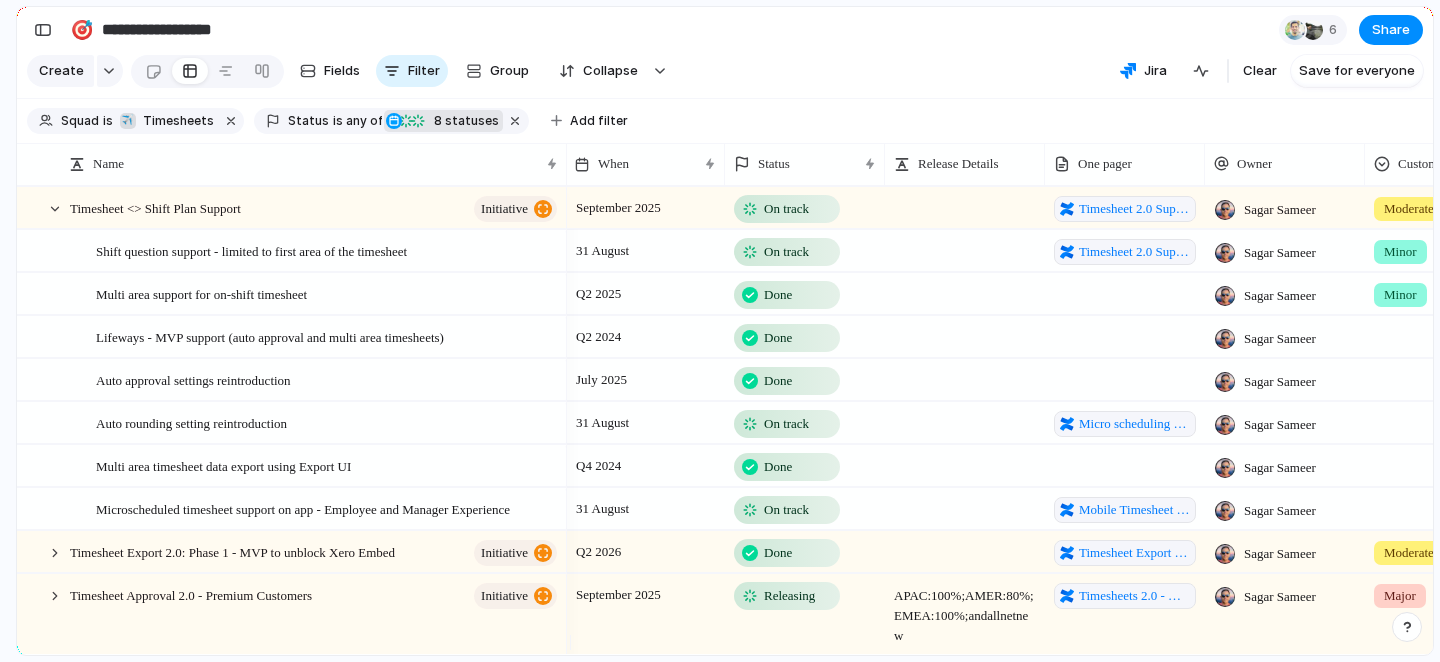 click on "8   statuses" at bounding box center [463, 121] 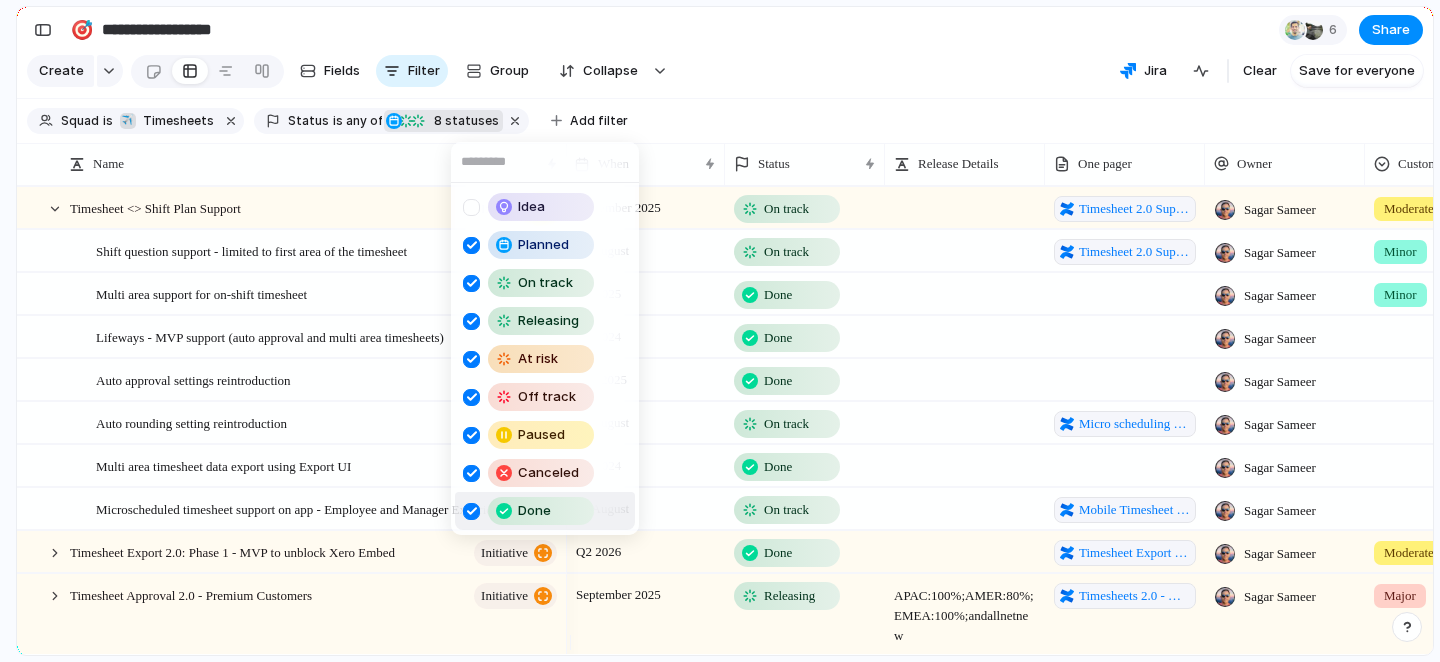 click at bounding box center (471, 511) 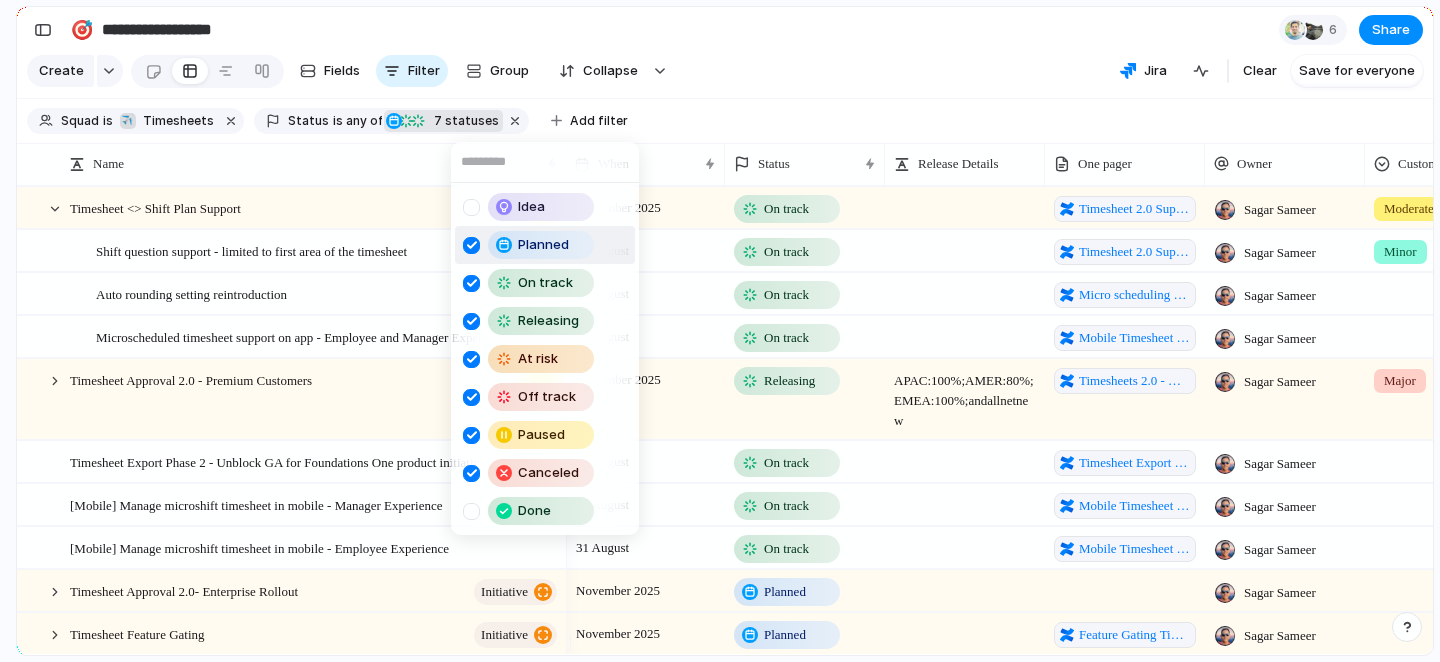 click on "Idea   Planned   On track   Releasing   At risk   Off track   Paused   Canceled   Done" at bounding box center [720, 331] 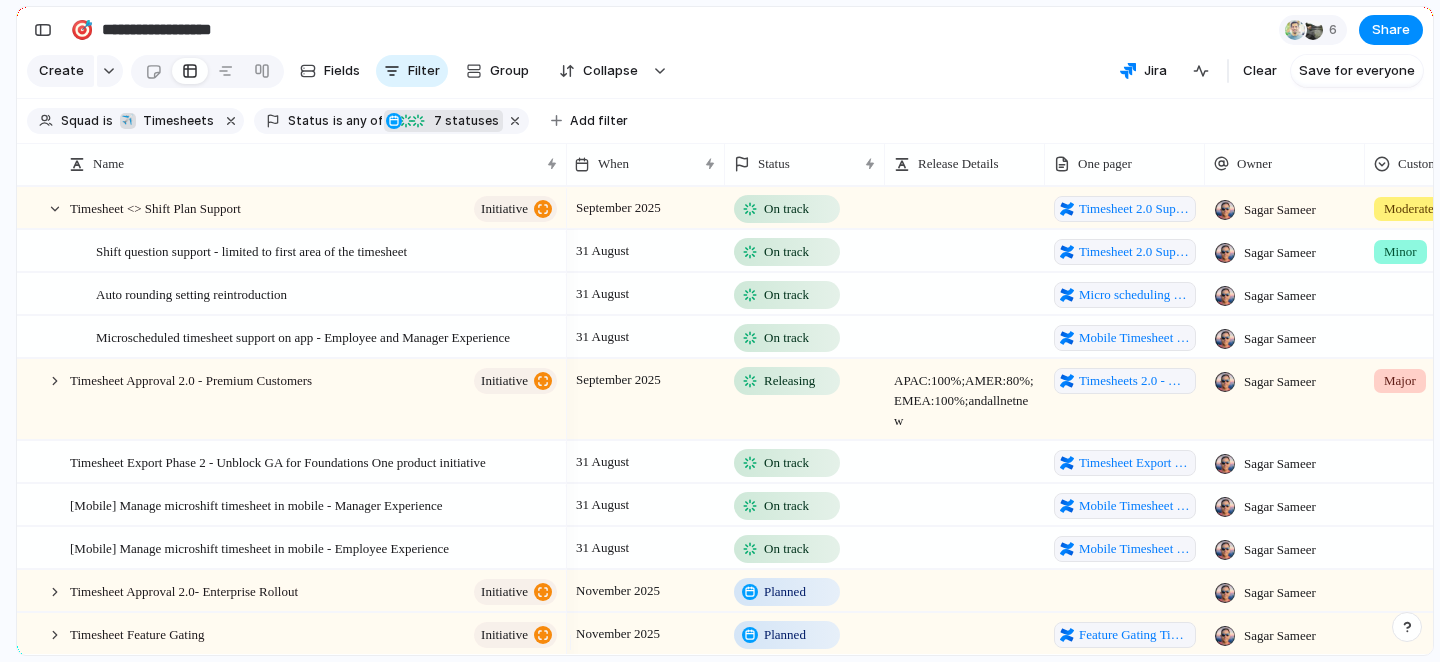 scroll, scrollTop: 32, scrollLeft: 0, axis: vertical 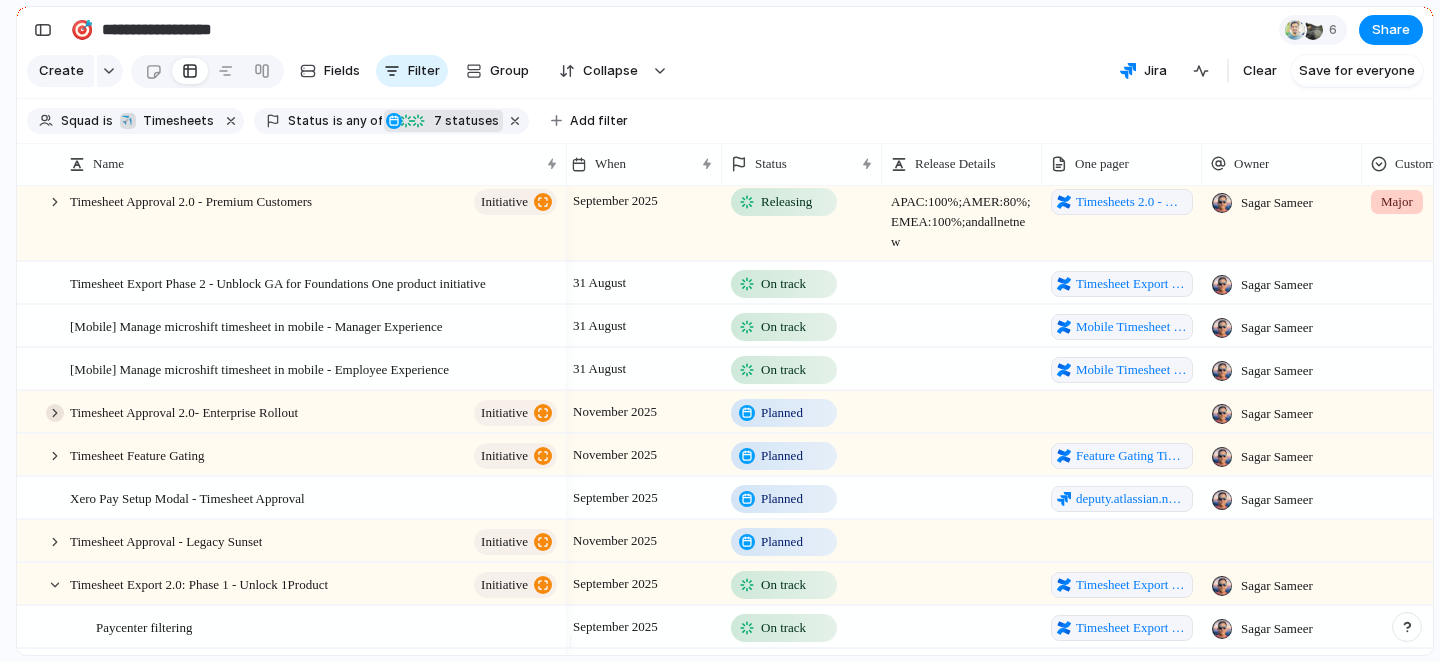 click at bounding box center (55, 413) 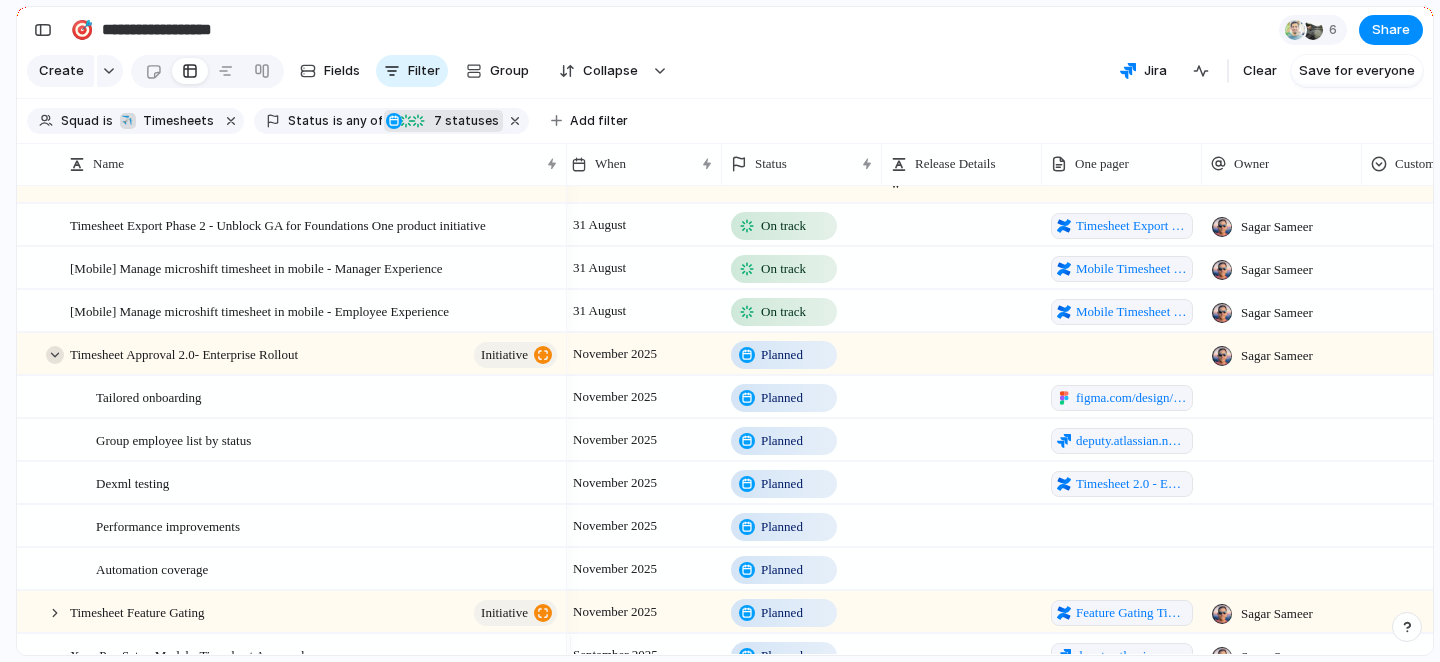 click at bounding box center [55, 355] 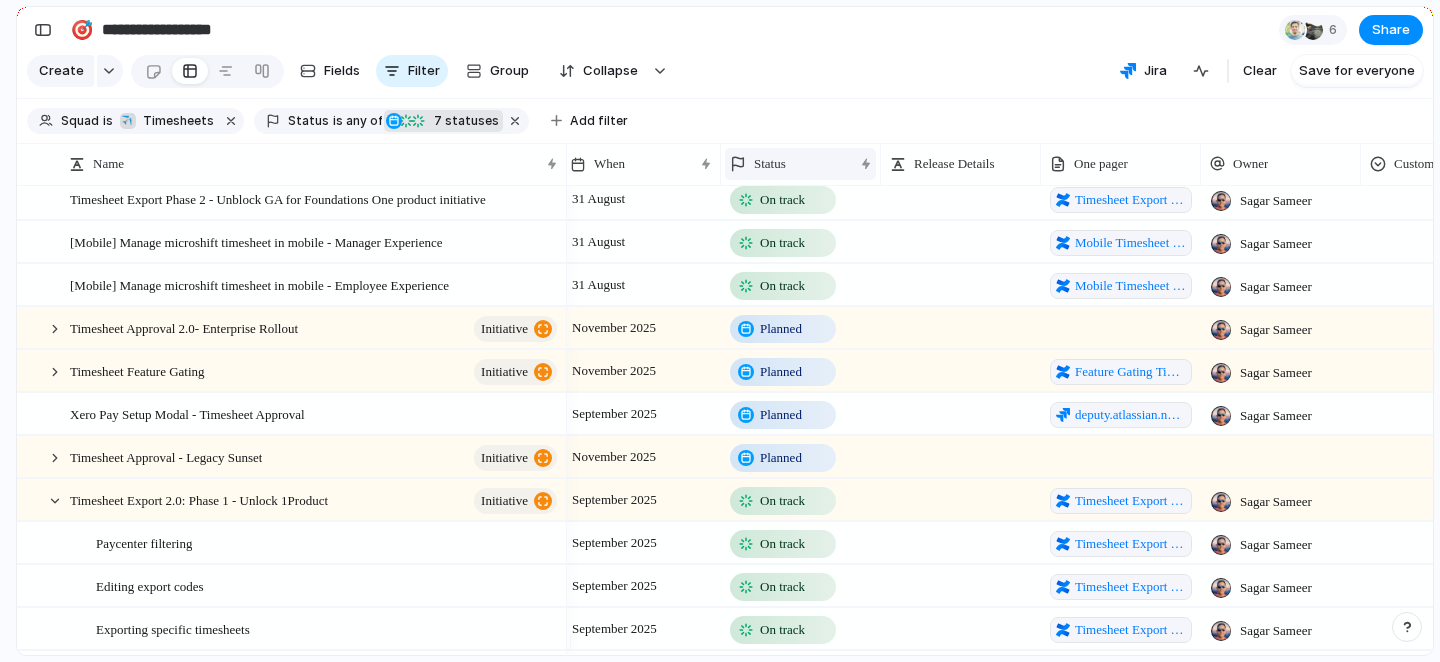click on "Status" at bounding box center (770, 164) 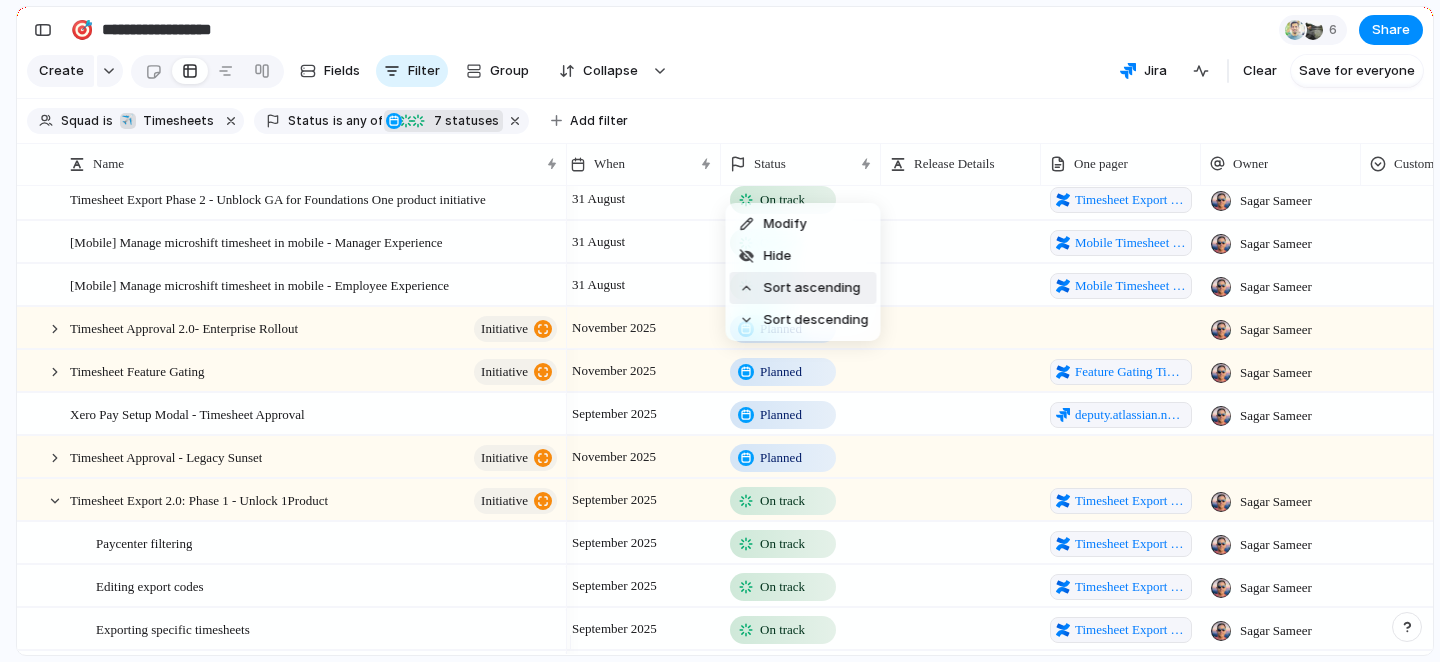 click on "Sort ascending" at bounding box center (812, 288) 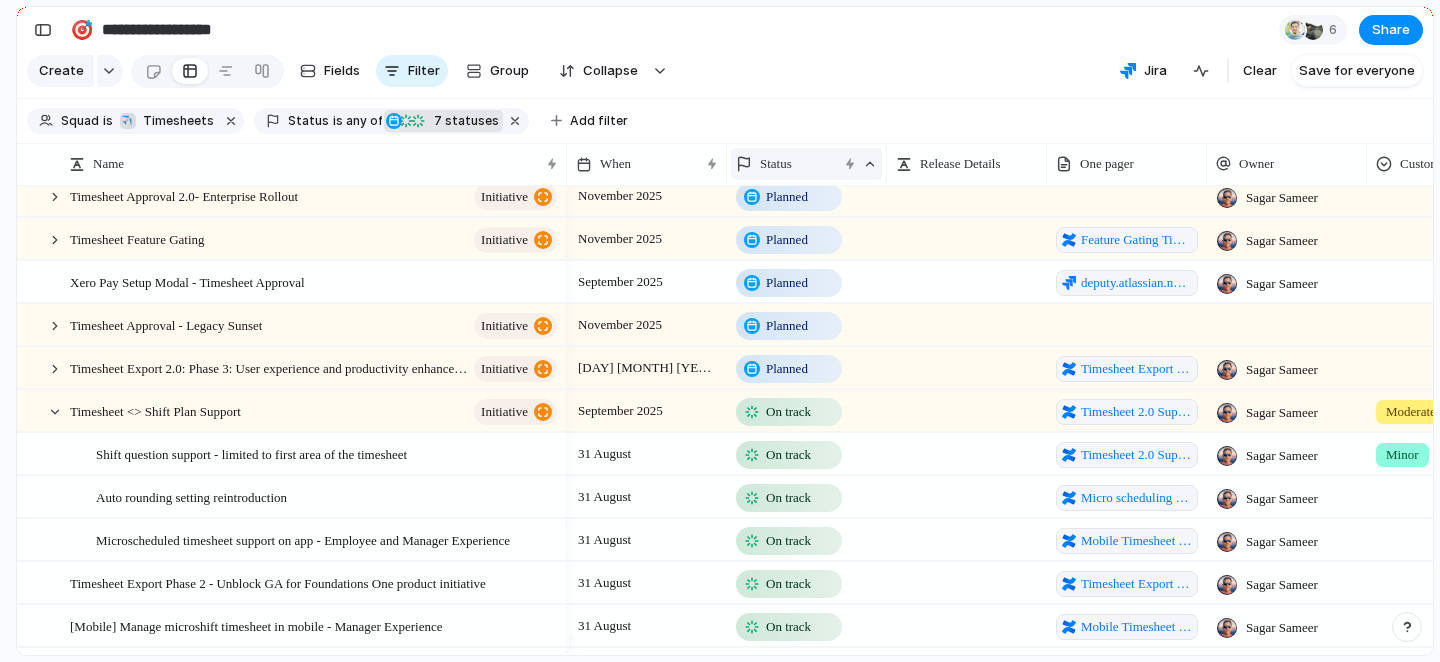 click on "Status" at bounding box center (786, 164) 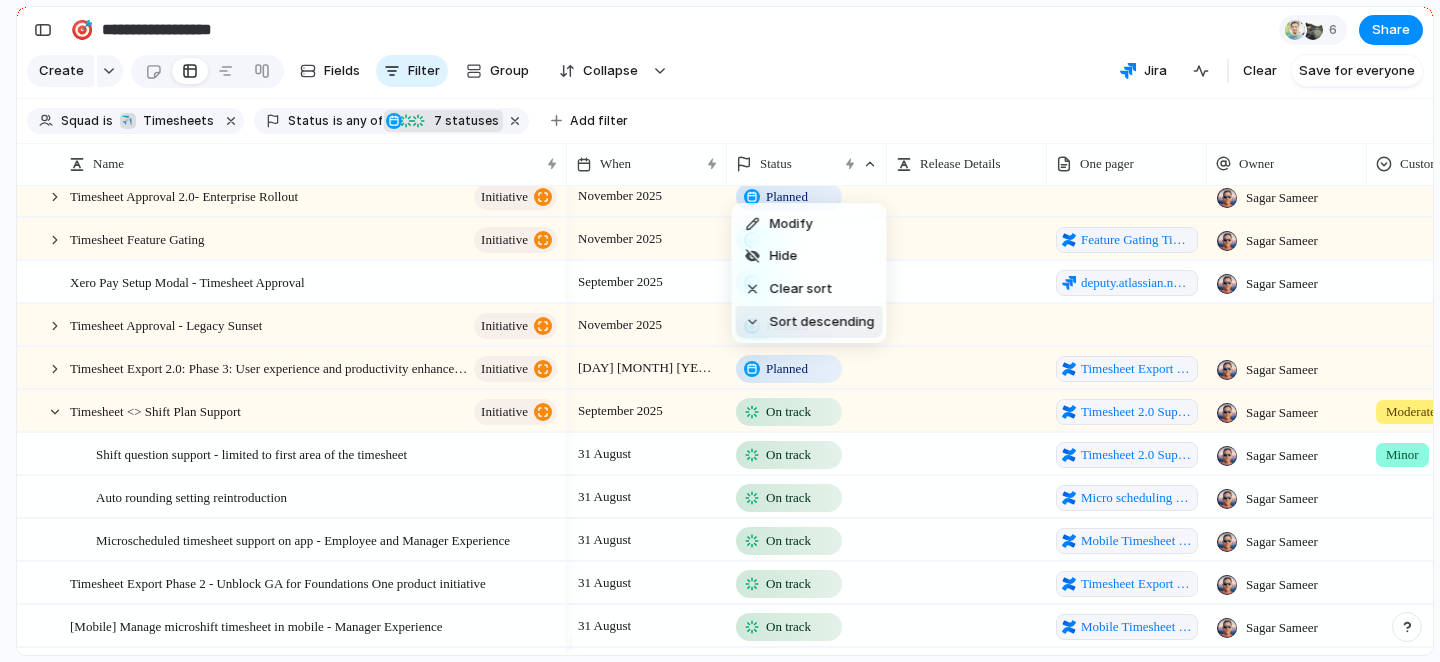 click on "Sort descending" at bounding box center [822, 322] 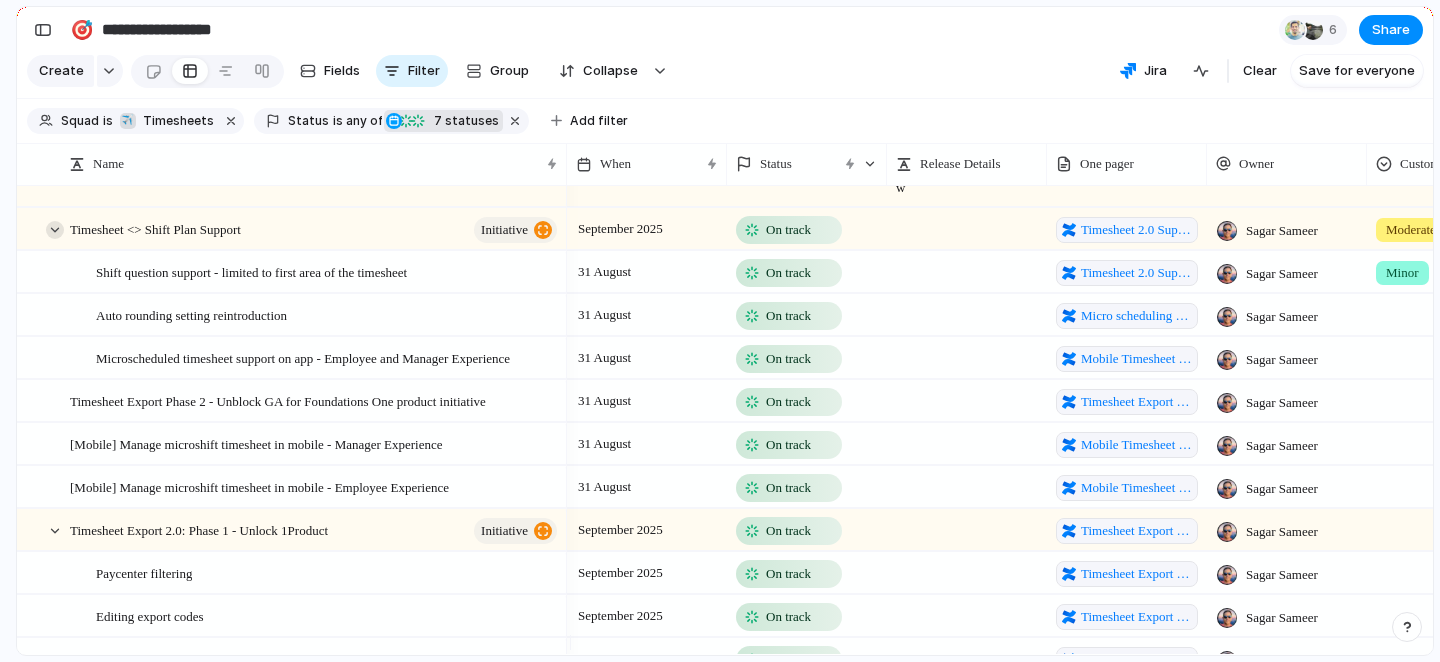click at bounding box center (55, 230) 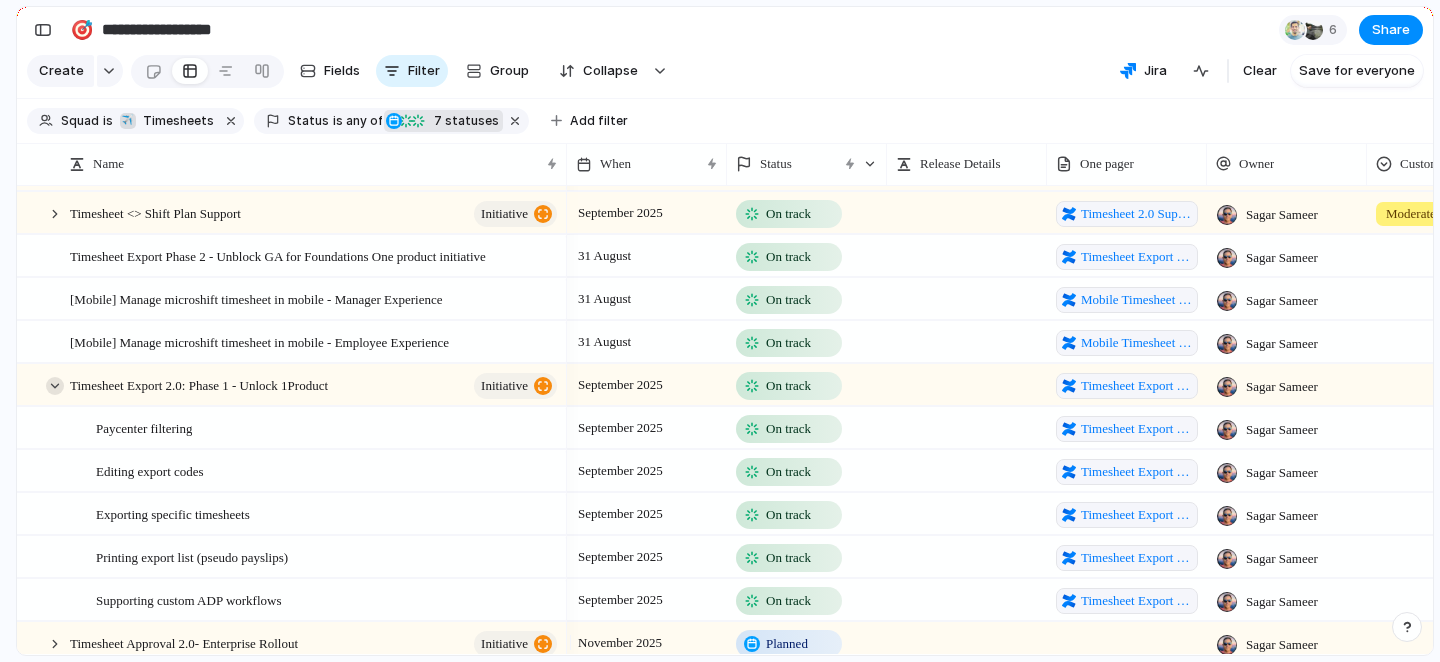 click at bounding box center [55, 386] 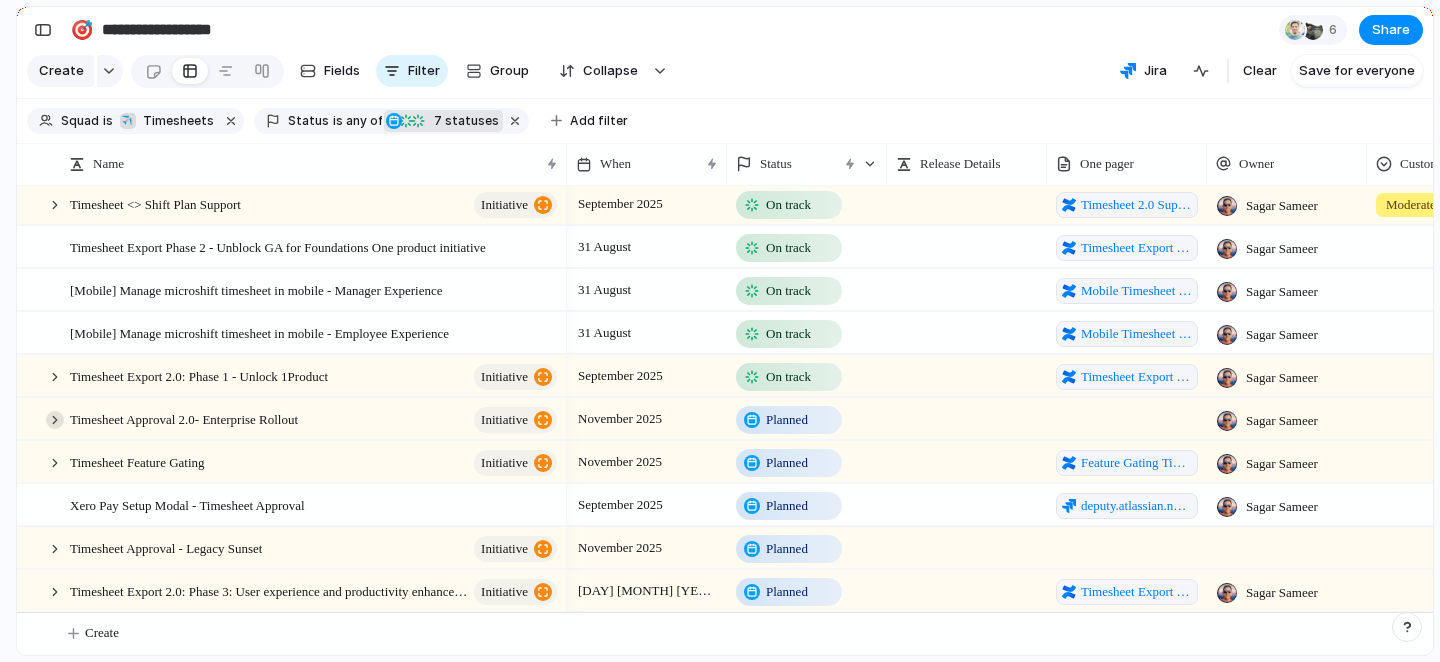 click at bounding box center (55, 420) 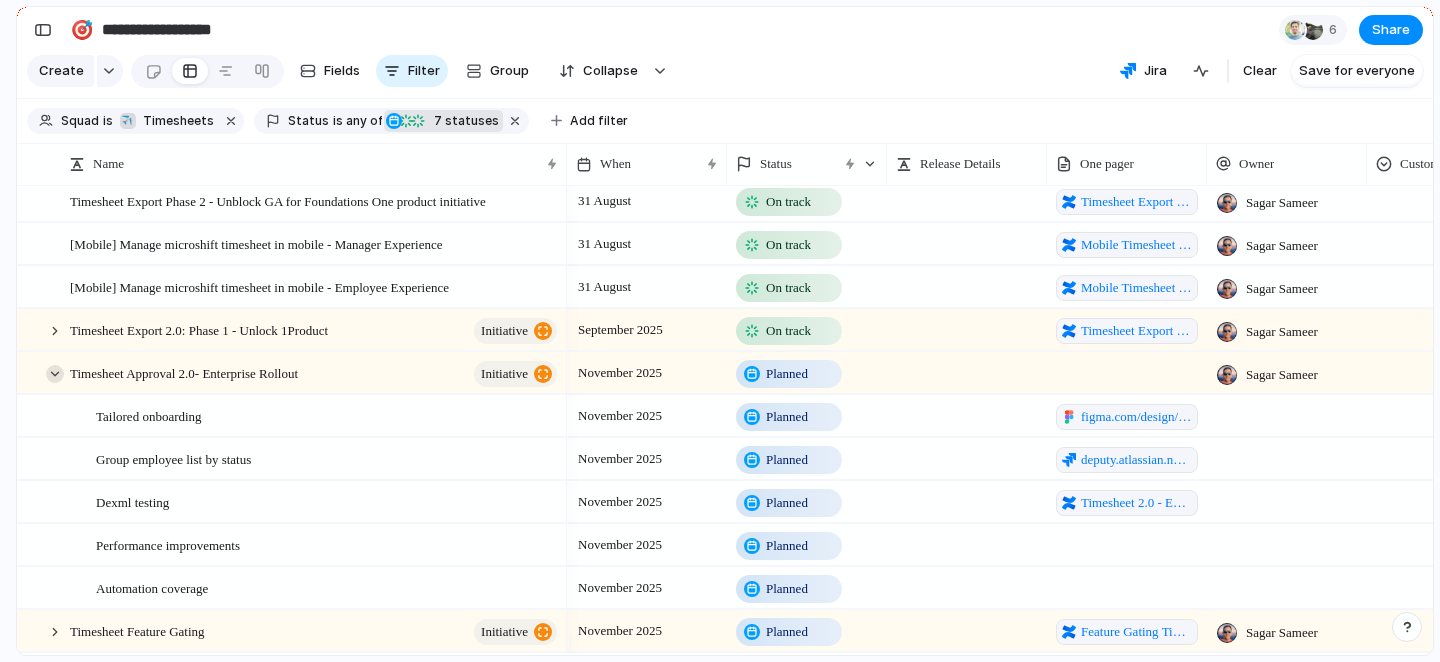 click at bounding box center [55, 374] 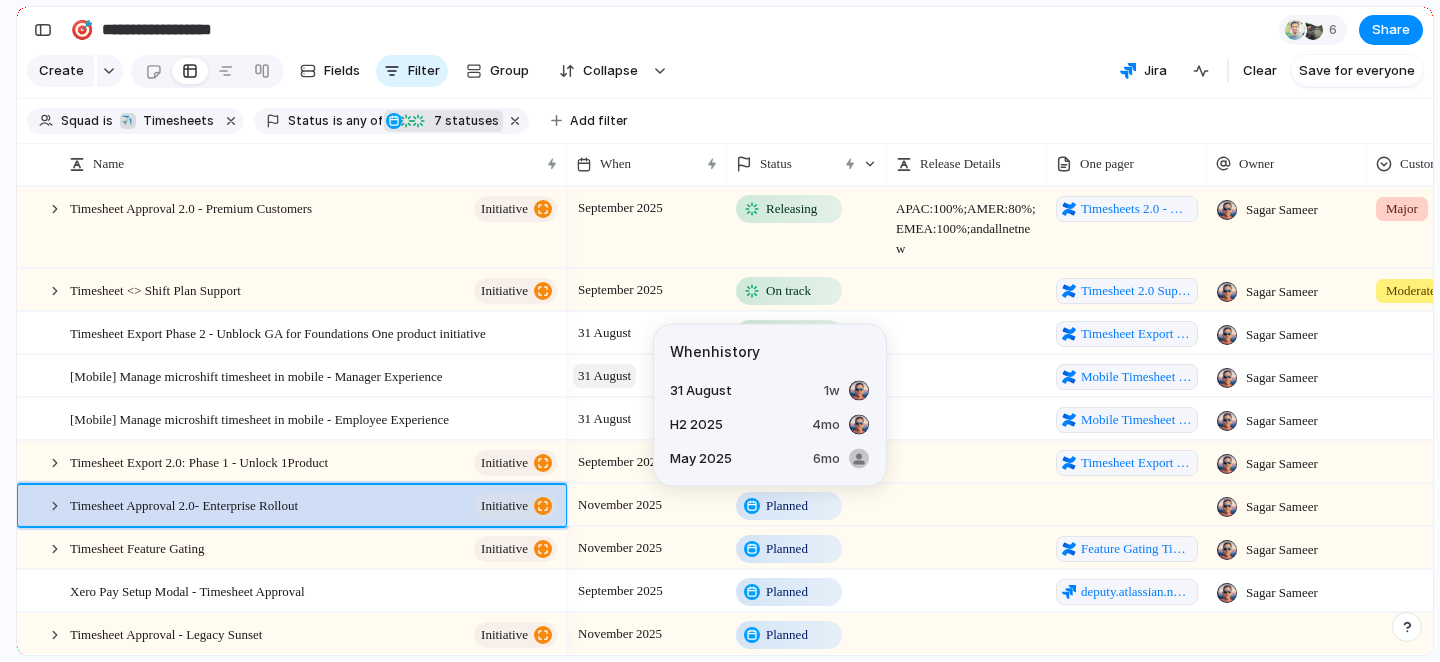 scroll, scrollTop: 51, scrollLeft: 0, axis: vertical 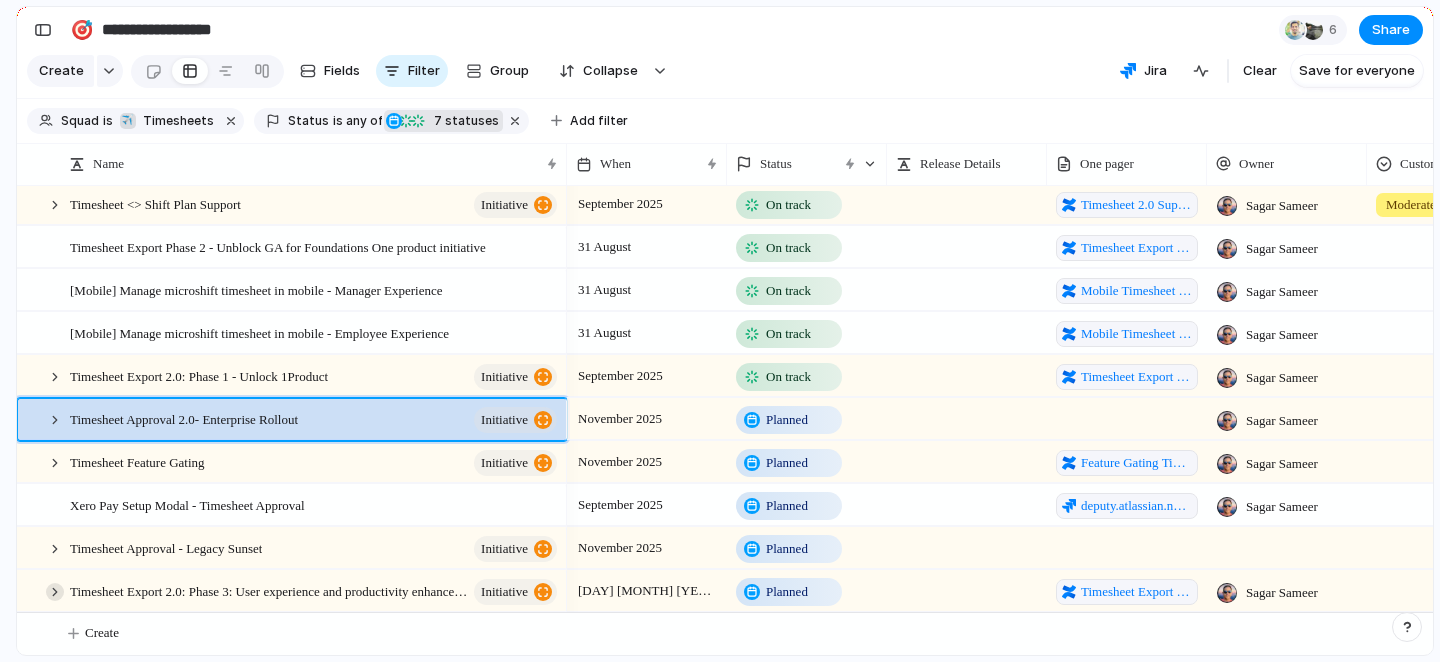 click at bounding box center (55, 592) 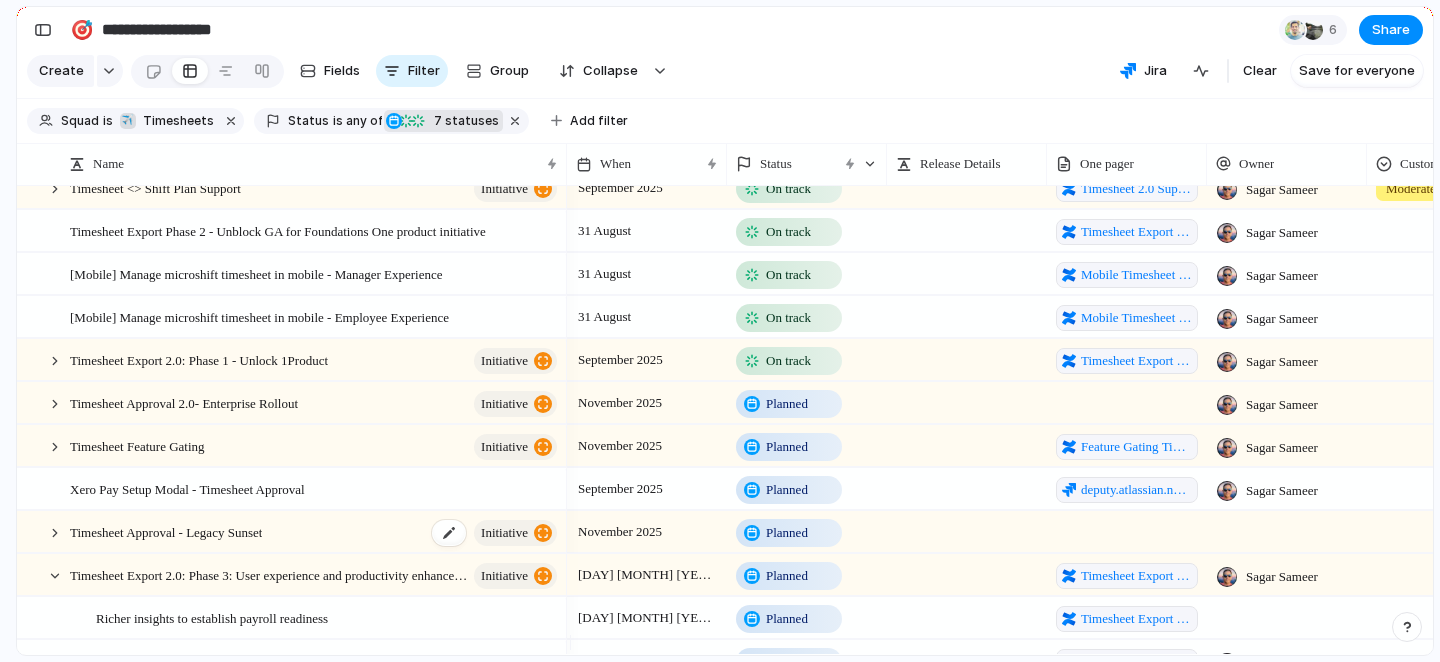 scroll, scrollTop: 223, scrollLeft: 0, axis: vertical 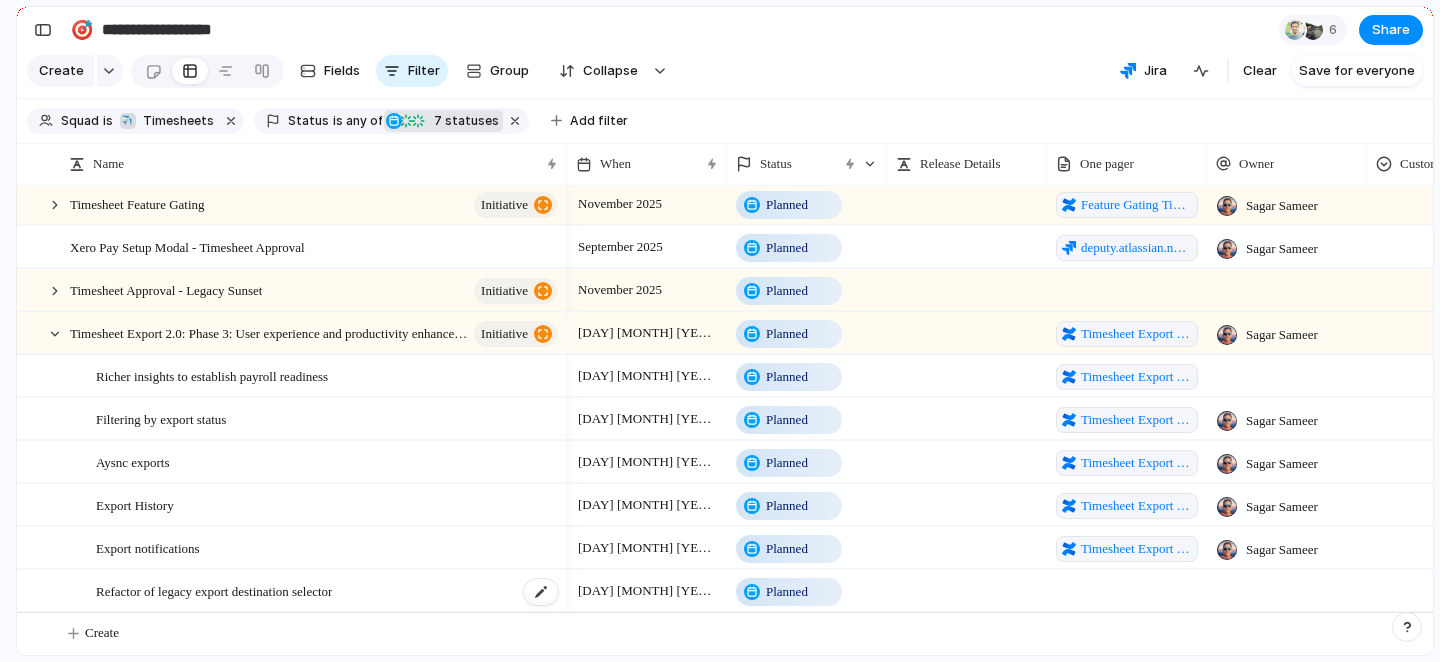 click on "Refactor of legacy export destination selector" at bounding box center (328, 591) 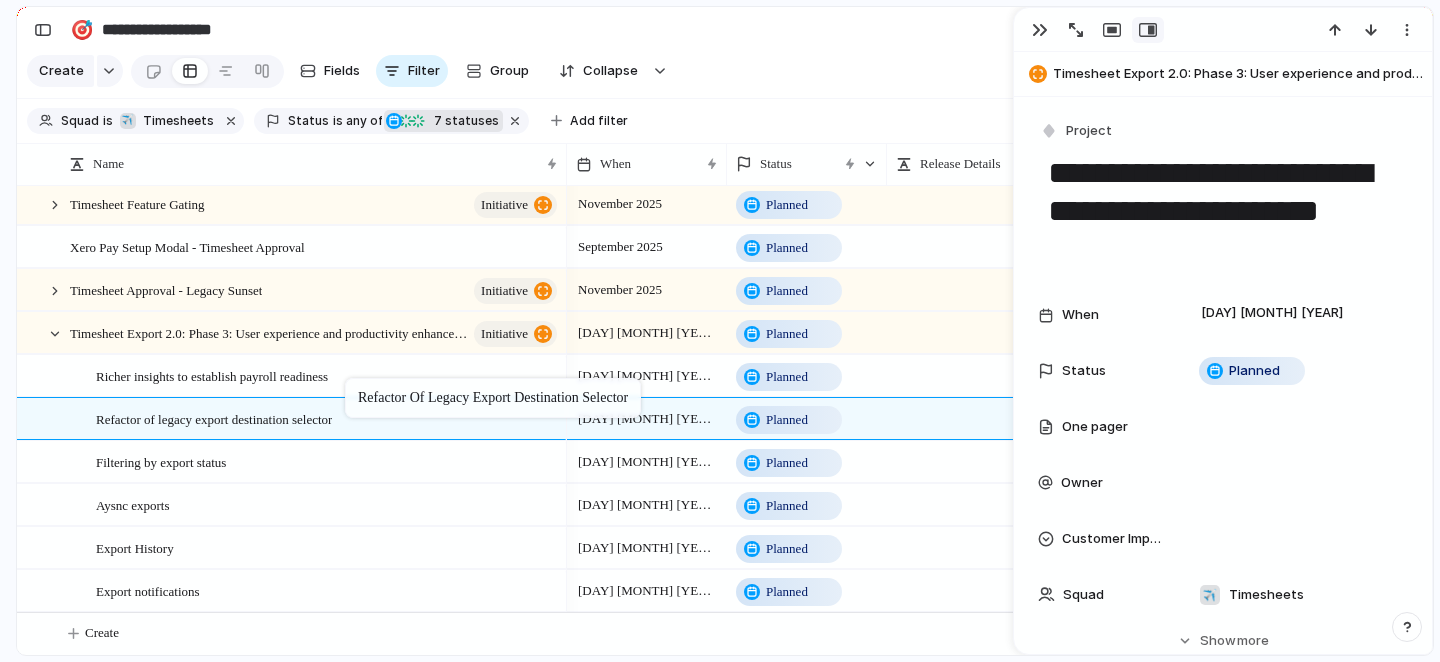 drag, startPoint x: 341, startPoint y: 590, endPoint x: 355, endPoint y: 382, distance: 208.47063 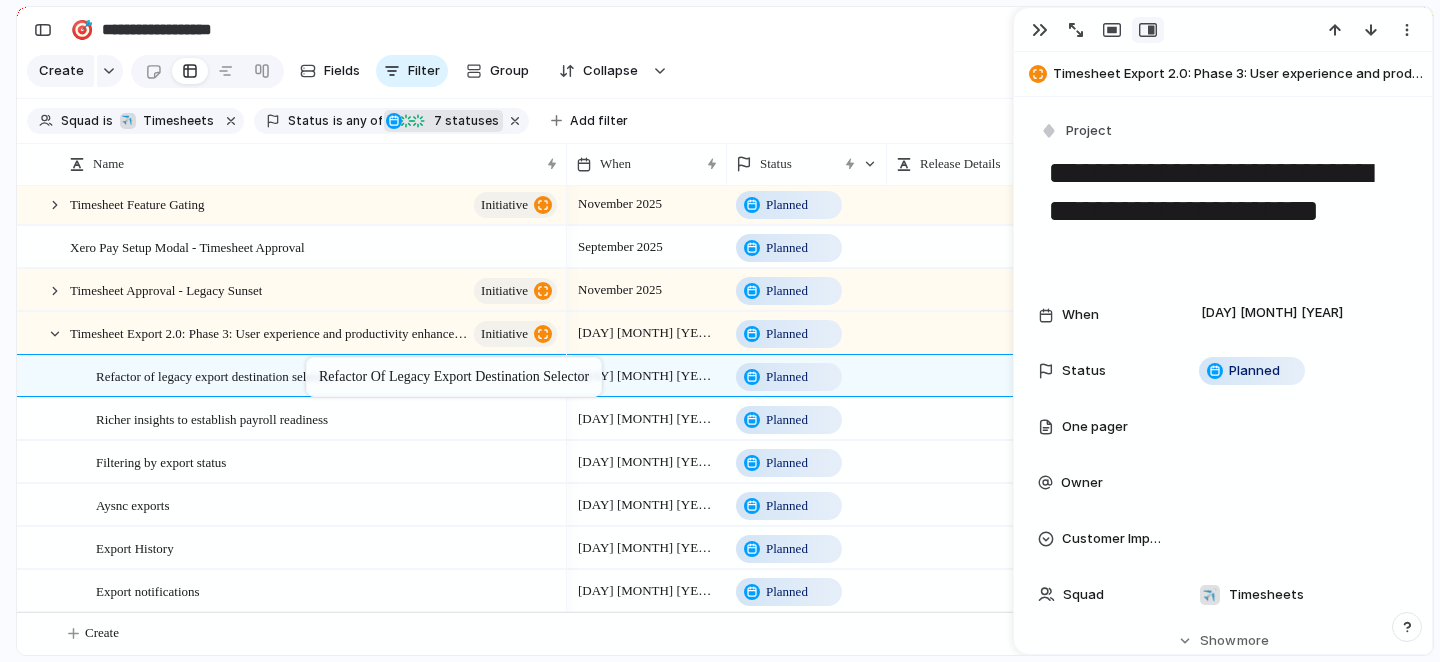 drag, startPoint x: 305, startPoint y: 426, endPoint x: 316, endPoint y: 361, distance: 65.9242 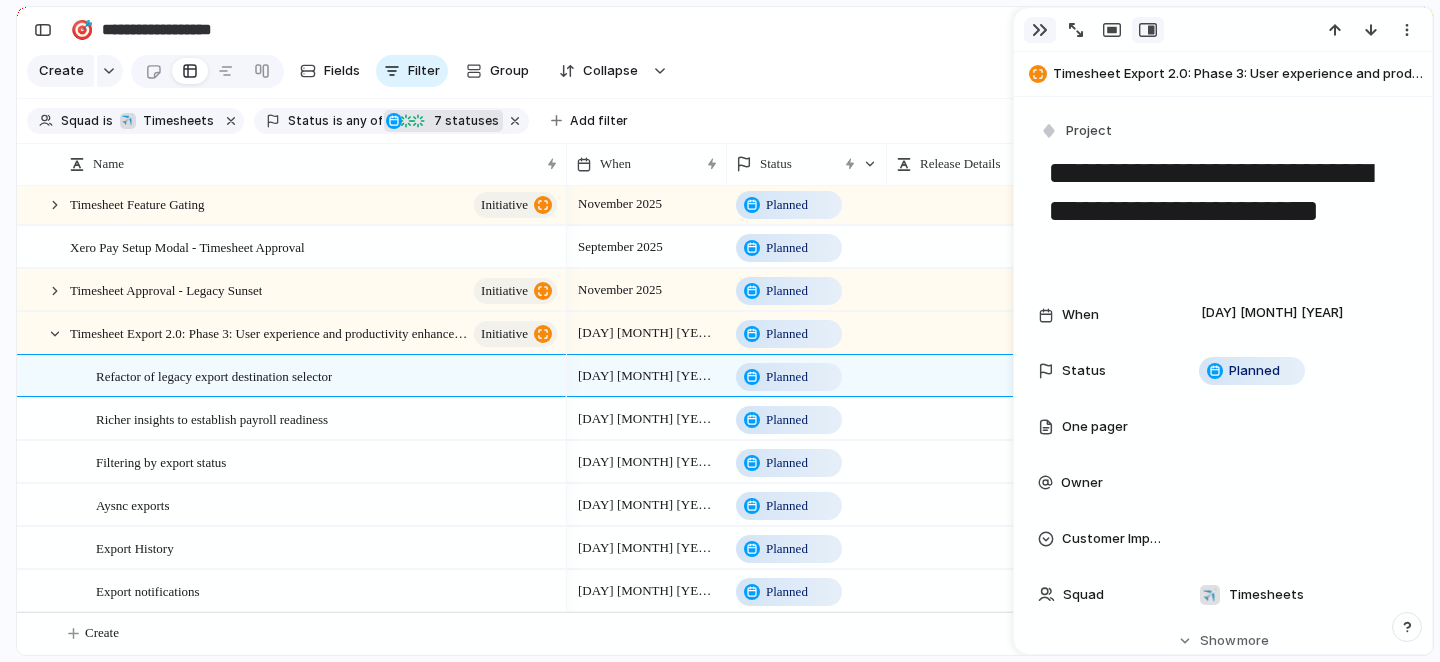 click at bounding box center [1040, 30] 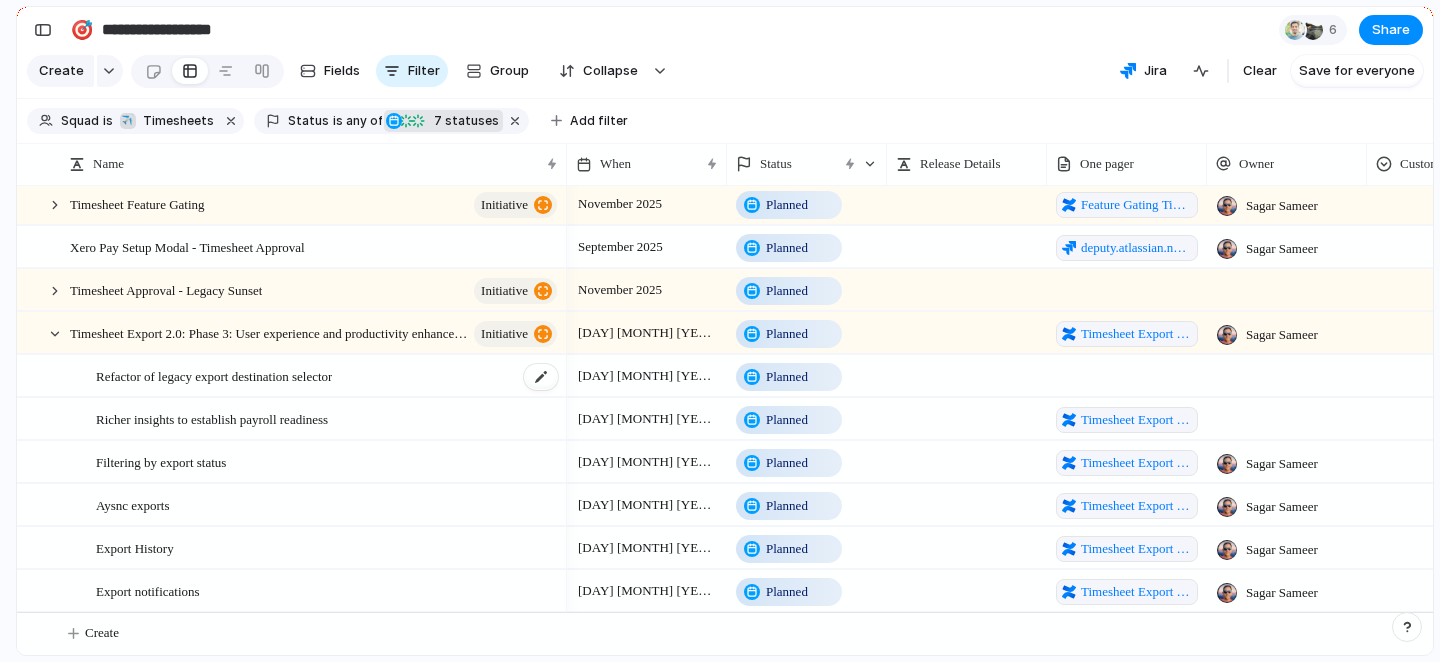 scroll, scrollTop: 332, scrollLeft: 0, axis: vertical 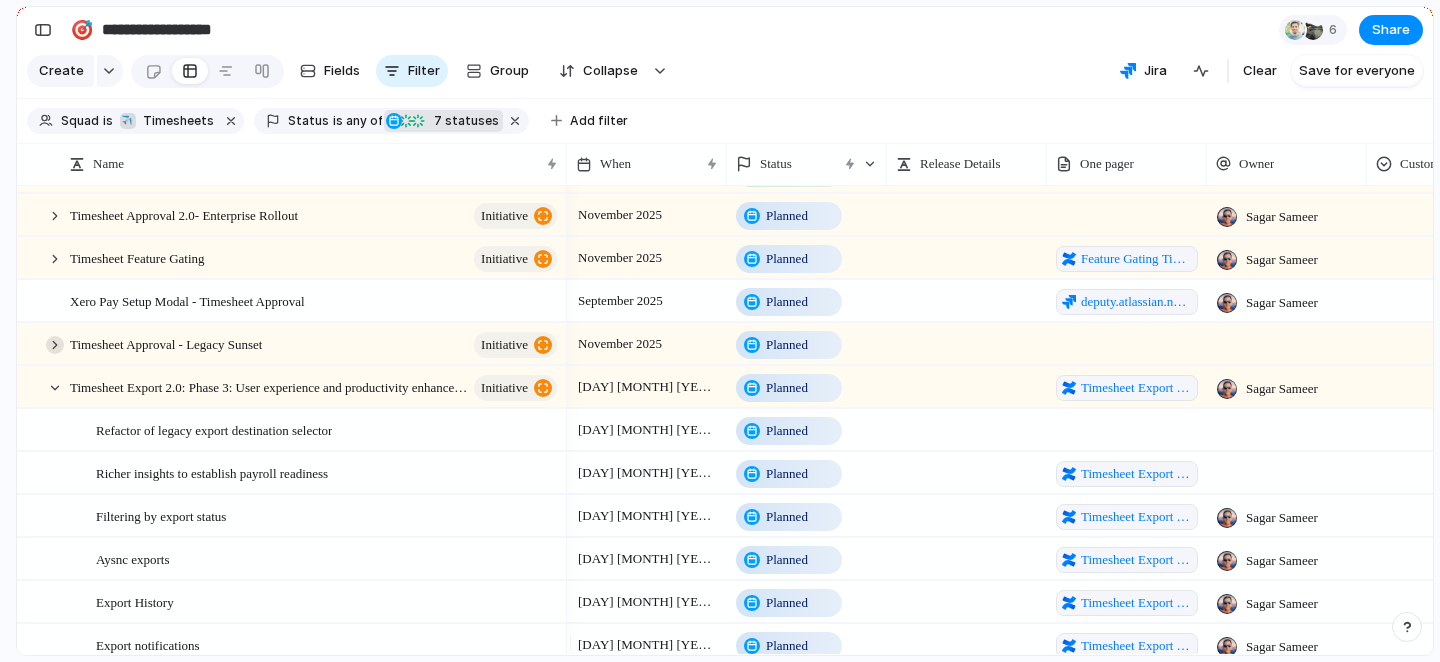 click at bounding box center [55, 345] 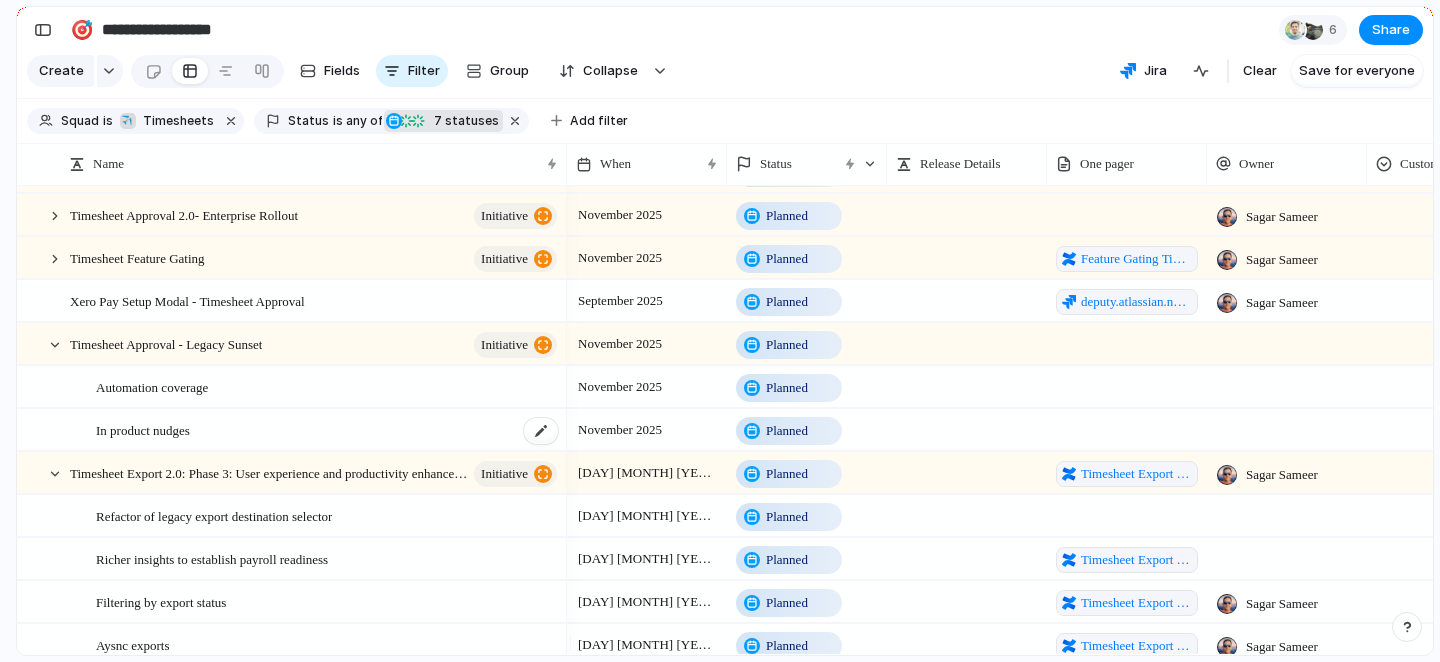 scroll, scrollTop: 310, scrollLeft: 0, axis: vertical 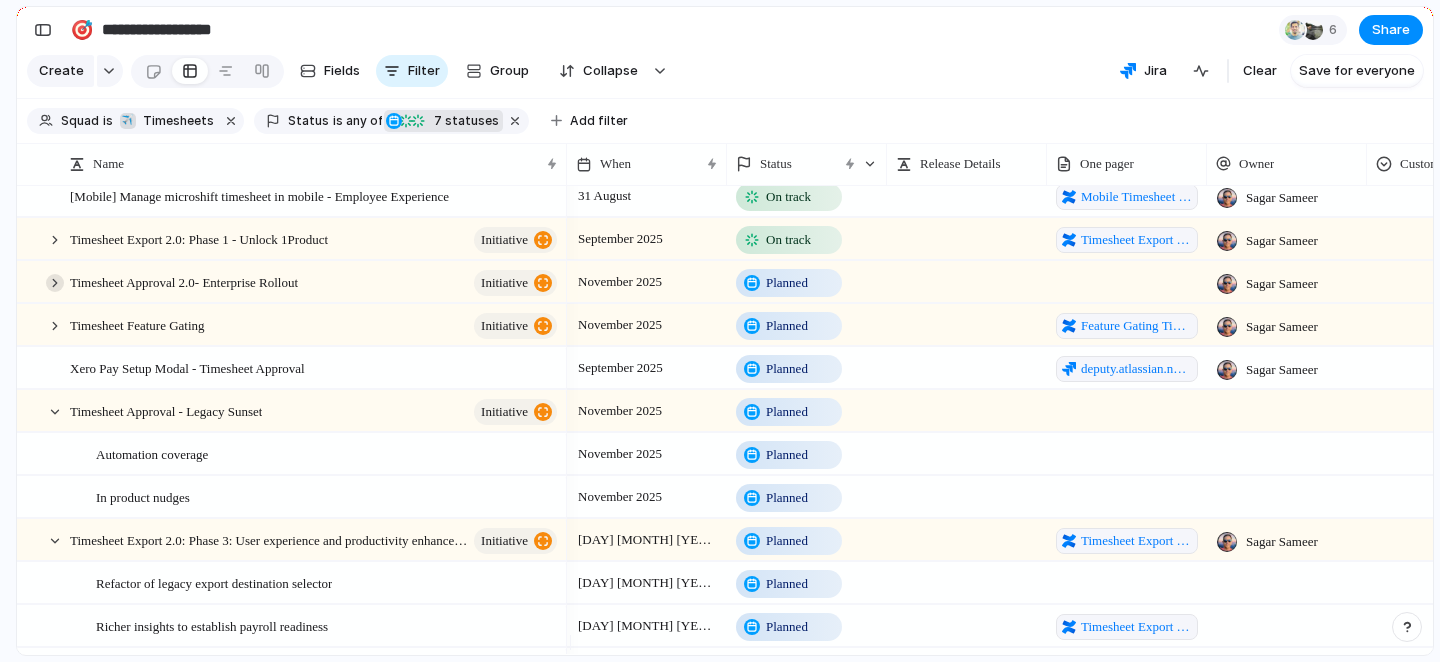 click at bounding box center (55, 283) 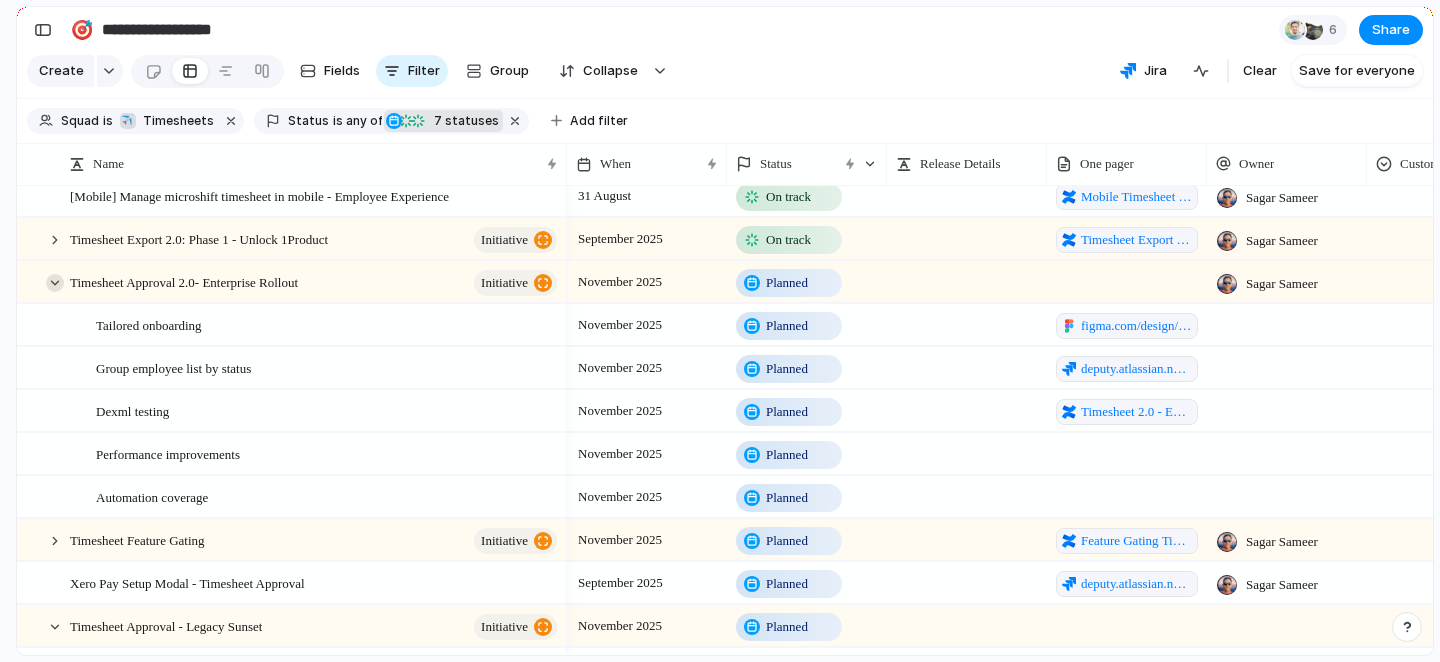 click at bounding box center [55, 283] 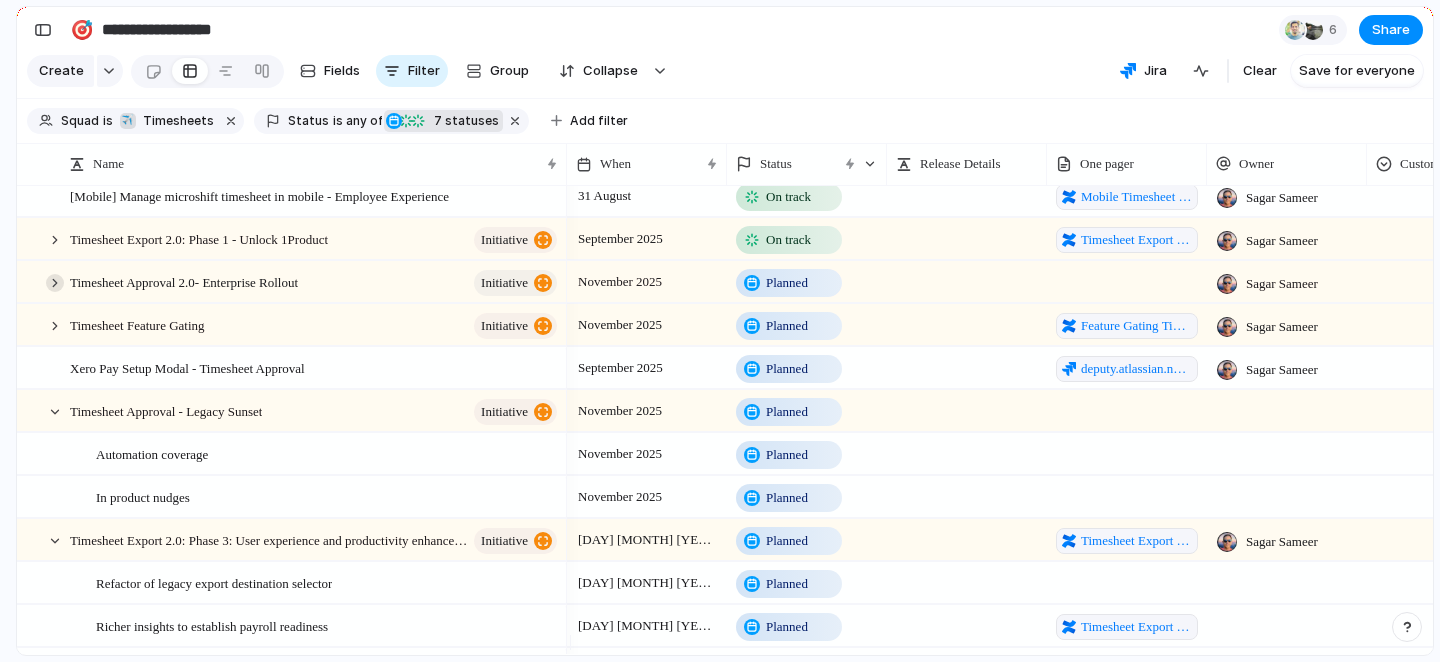 click at bounding box center [55, 283] 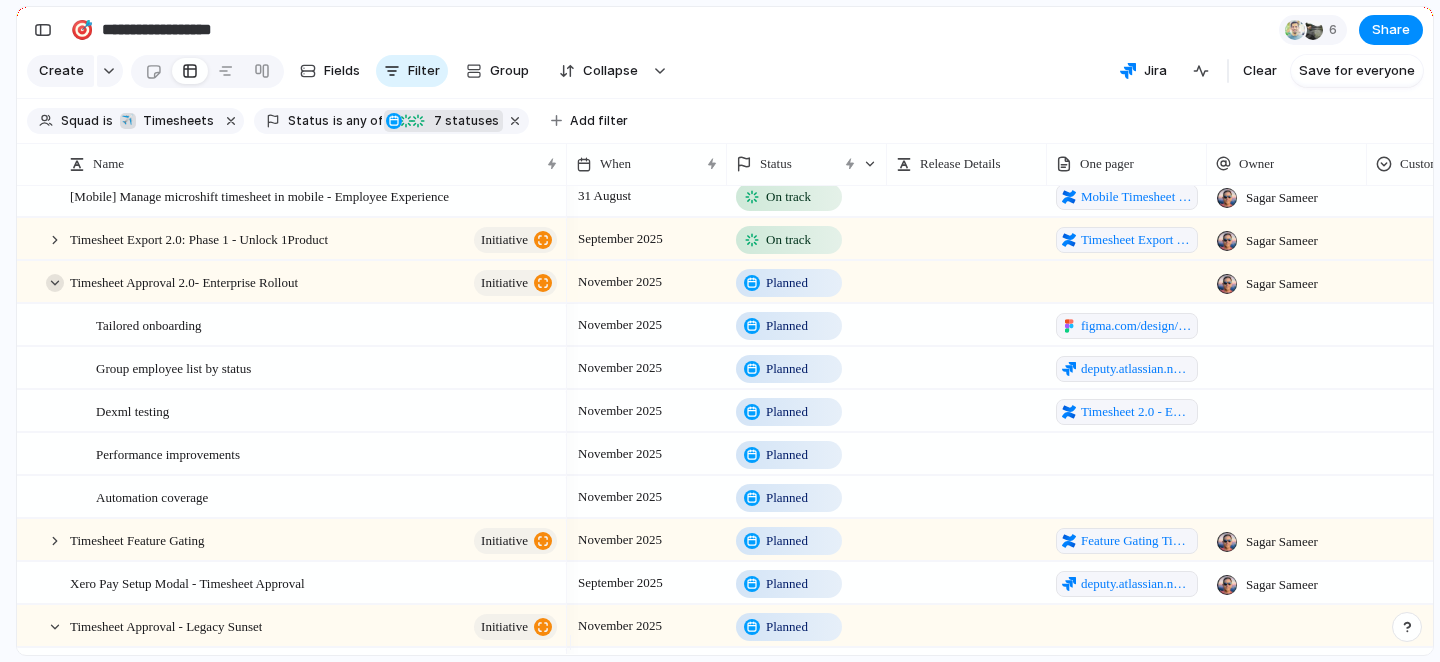 click at bounding box center (55, 283) 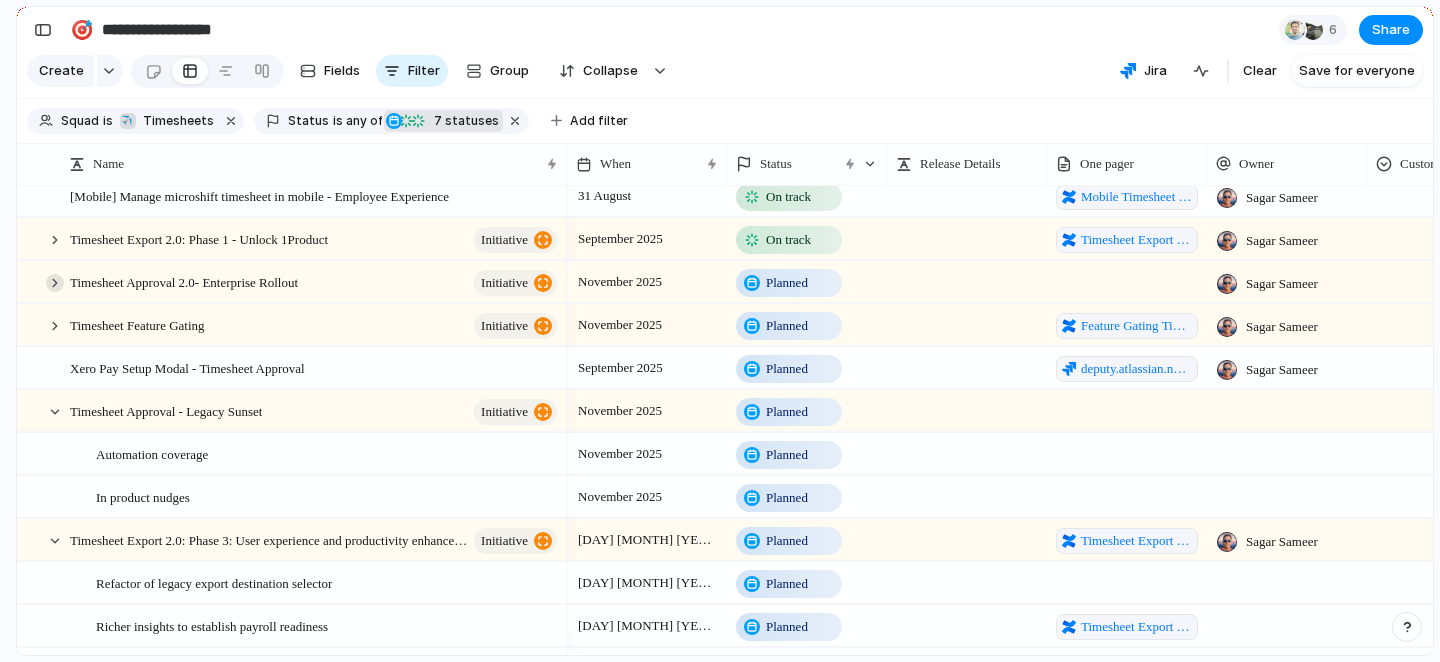 click at bounding box center [55, 283] 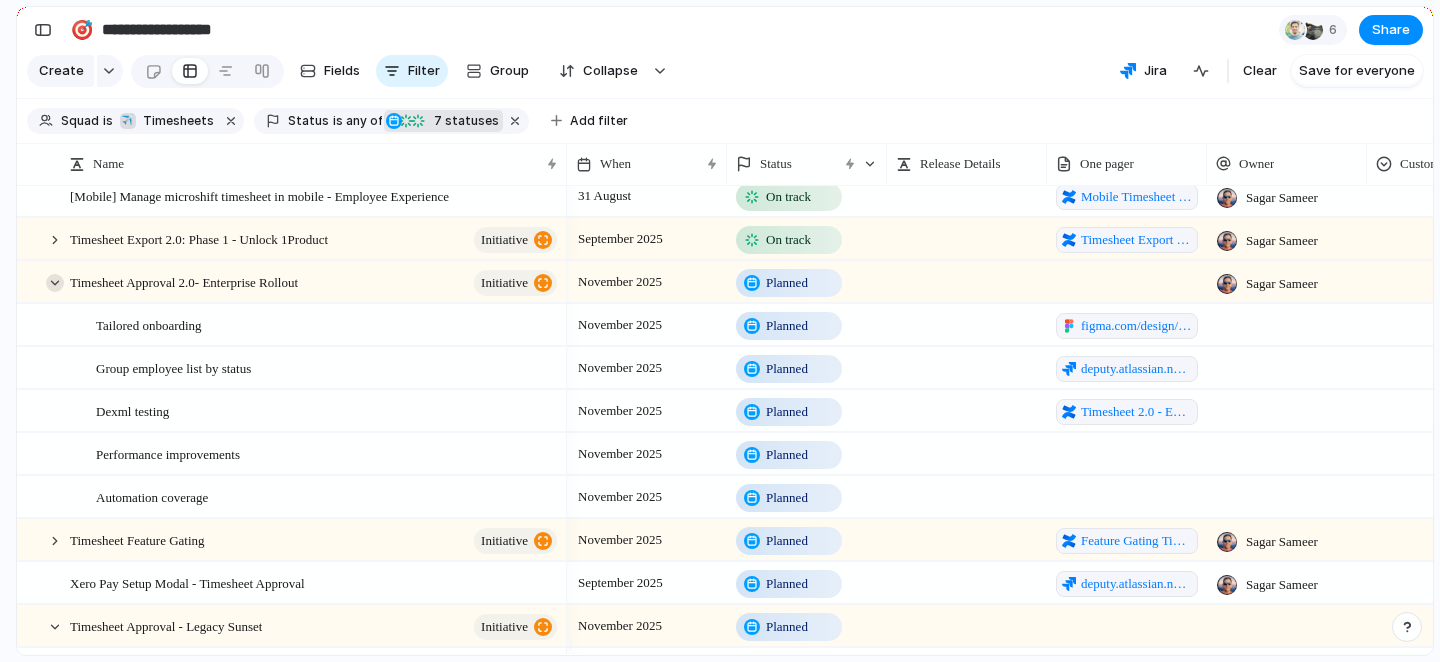 click at bounding box center [55, 283] 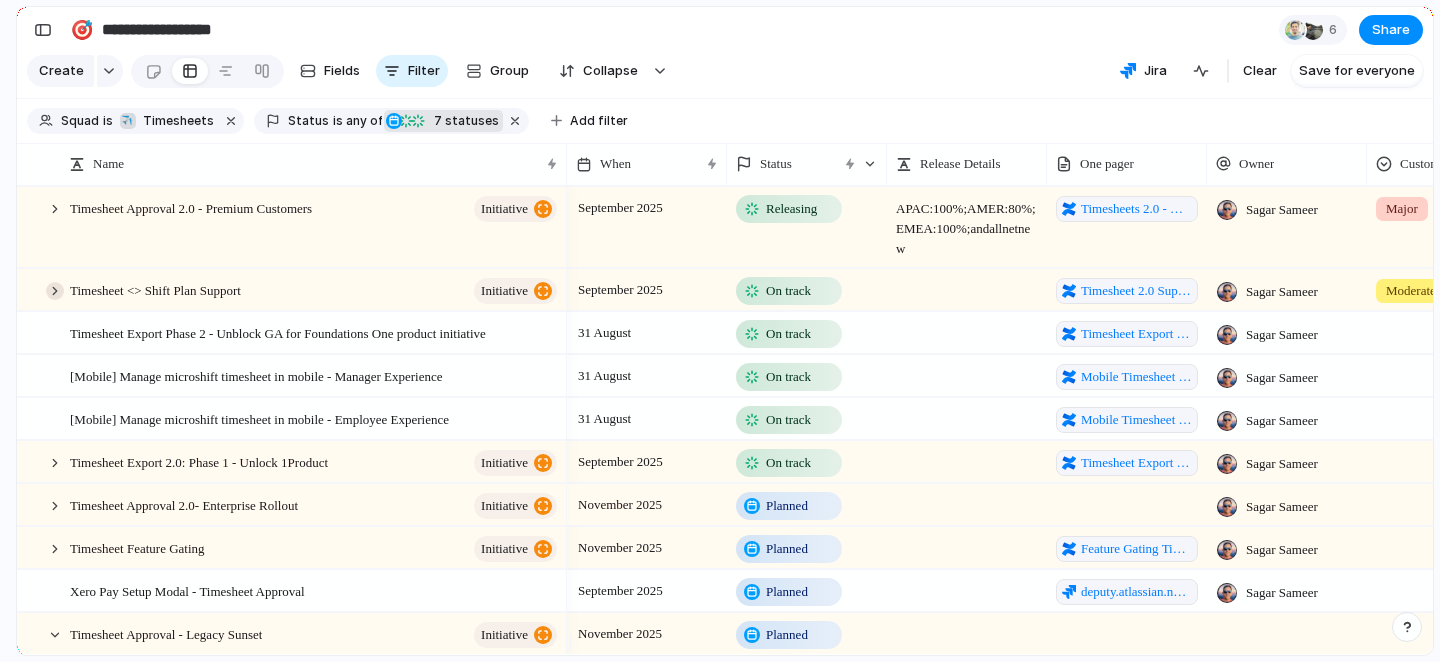 click at bounding box center [55, 291] 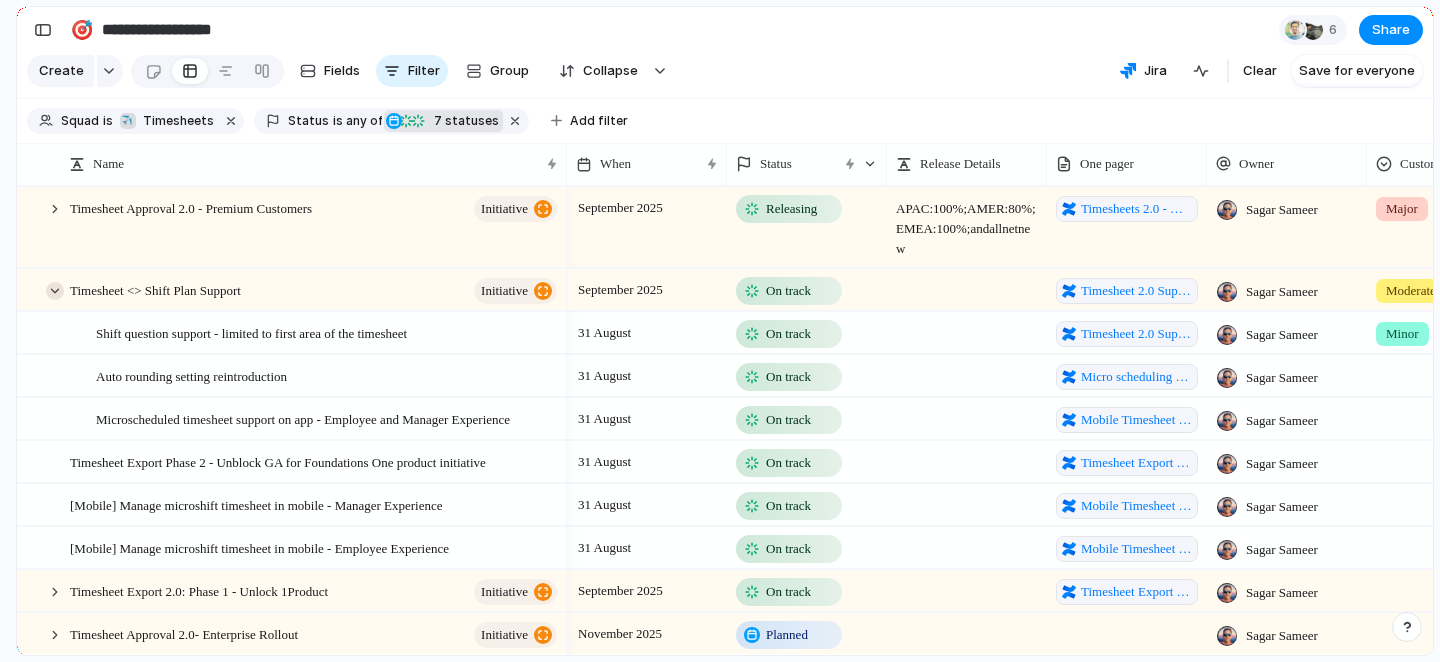 click at bounding box center (55, 291) 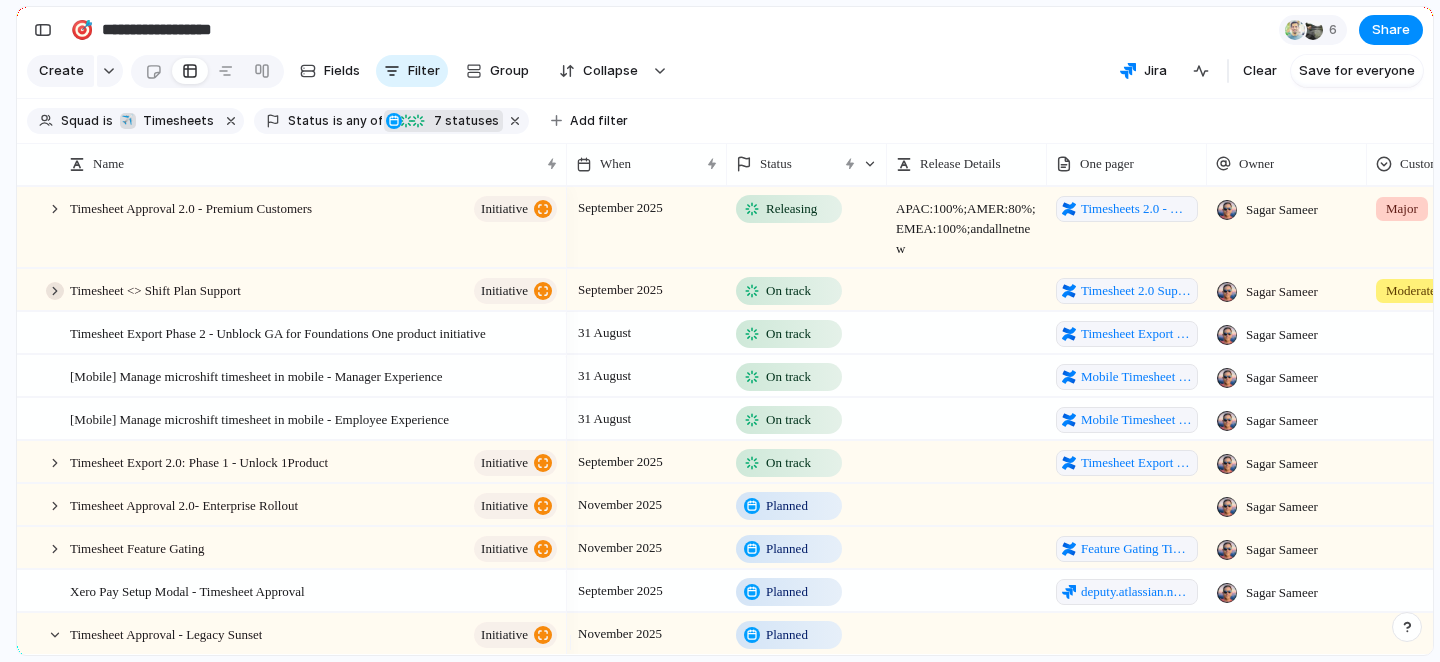 click at bounding box center [55, 291] 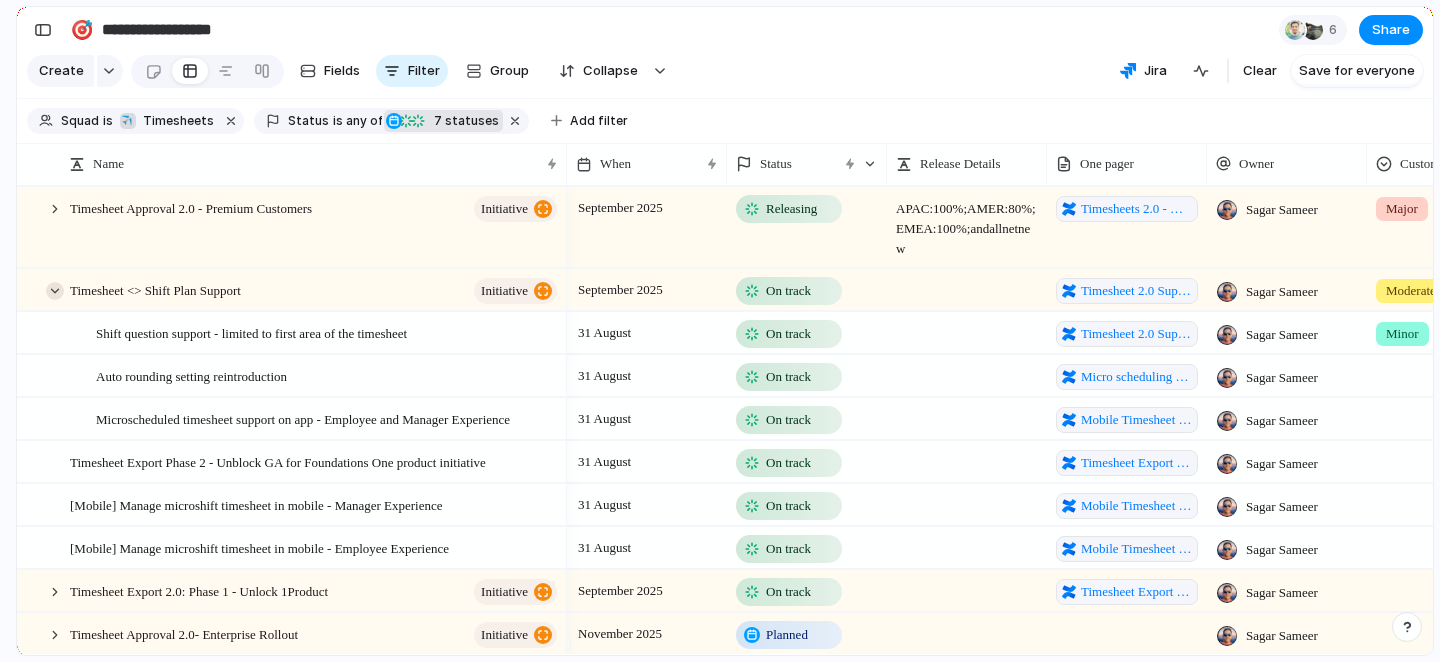 click at bounding box center [55, 291] 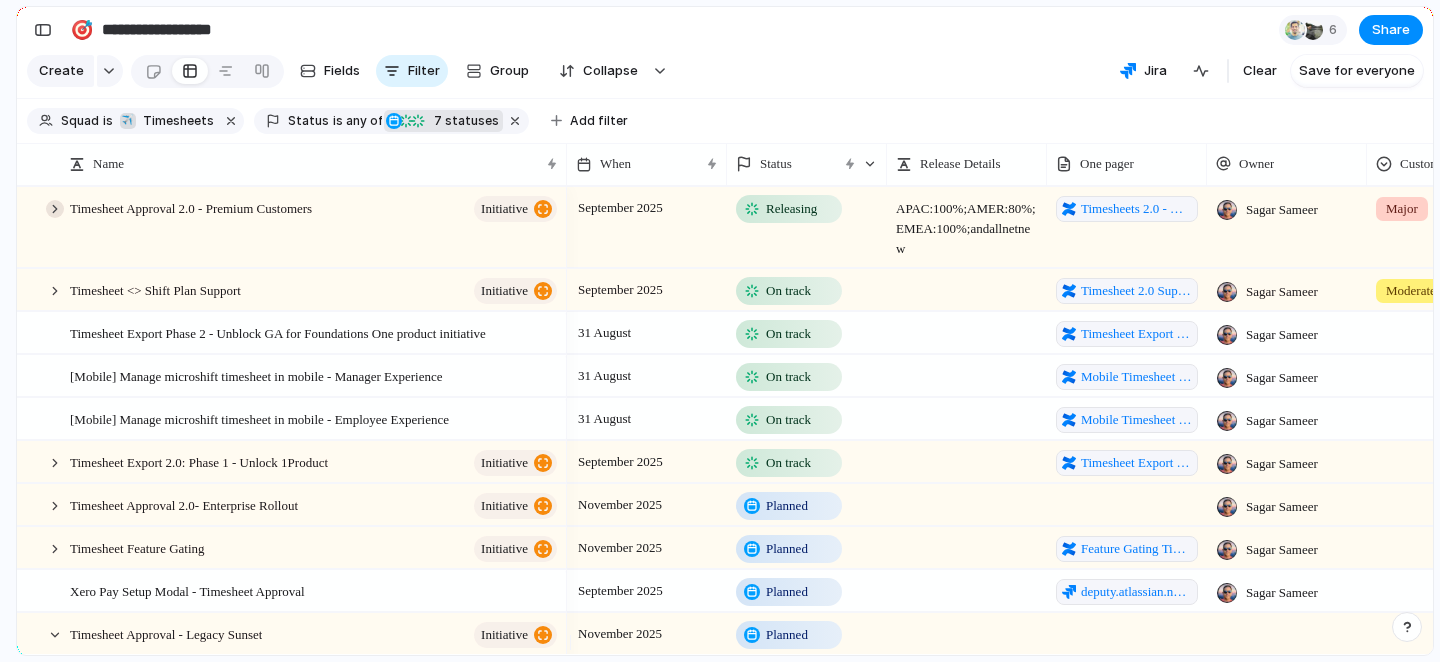 click at bounding box center (55, 209) 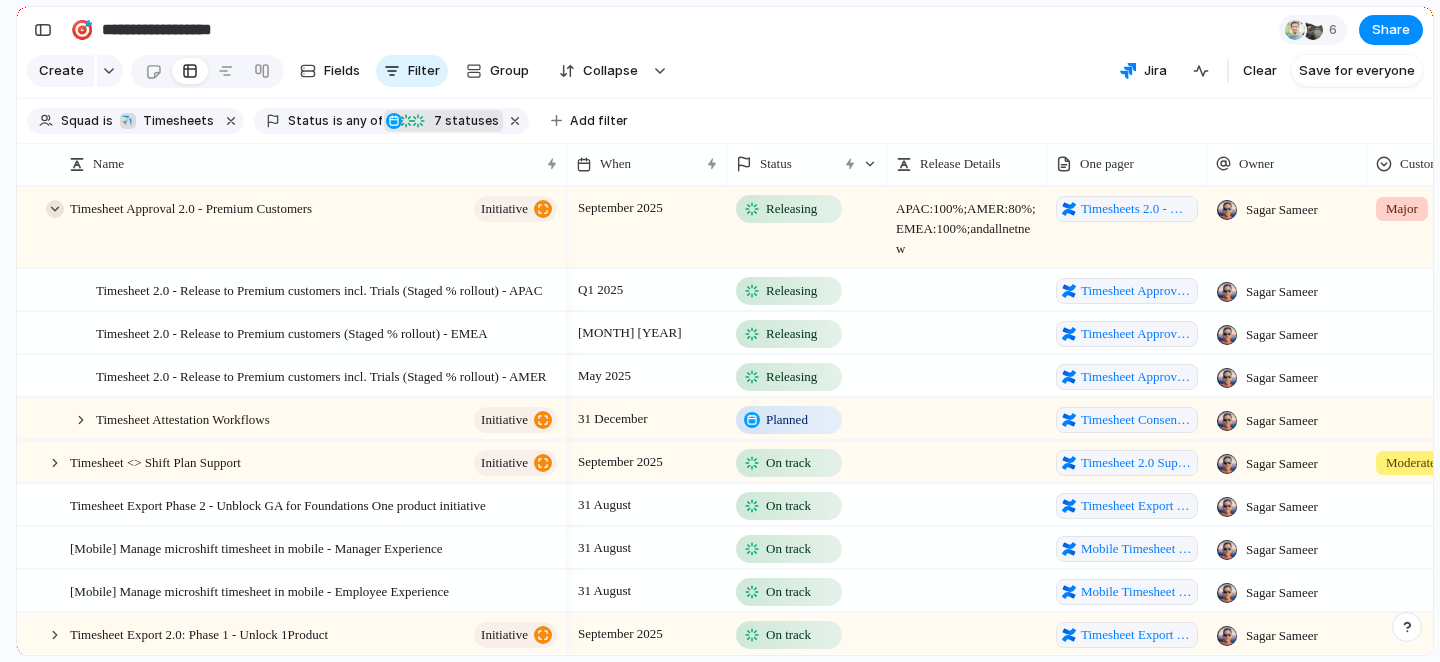 click at bounding box center [55, 209] 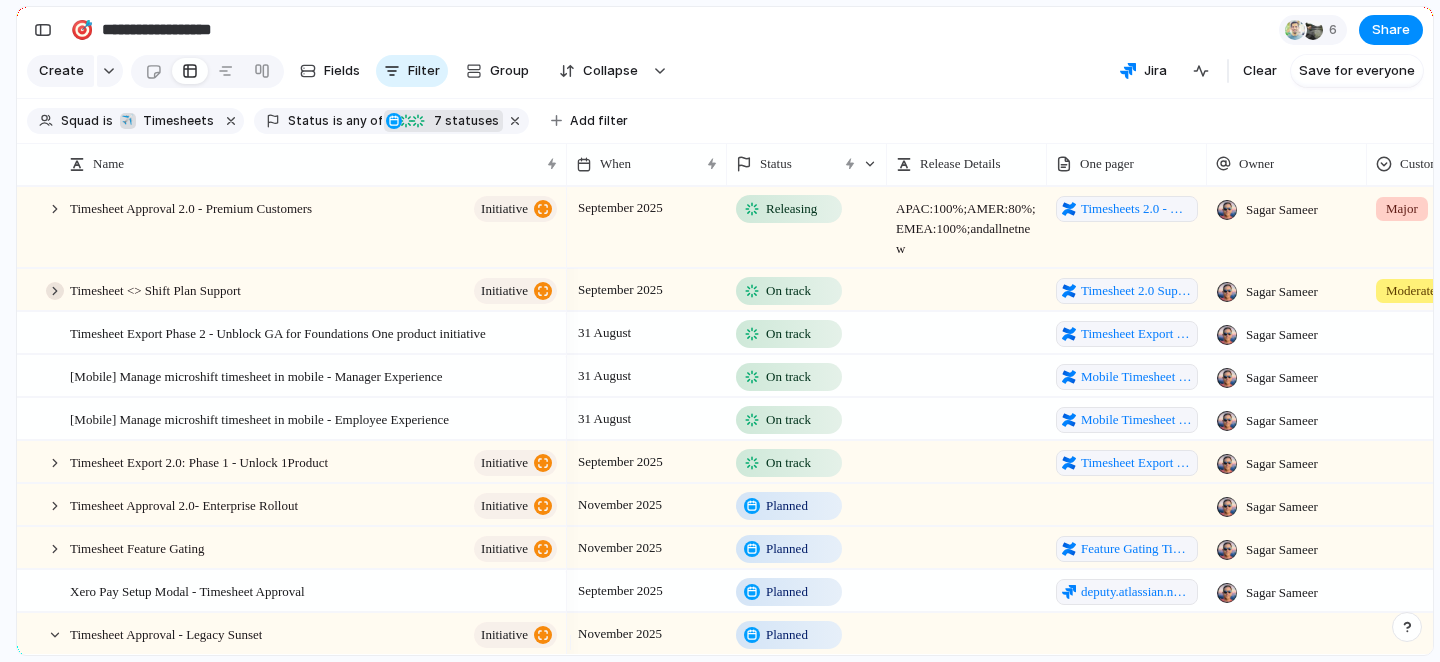 click at bounding box center (55, 291) 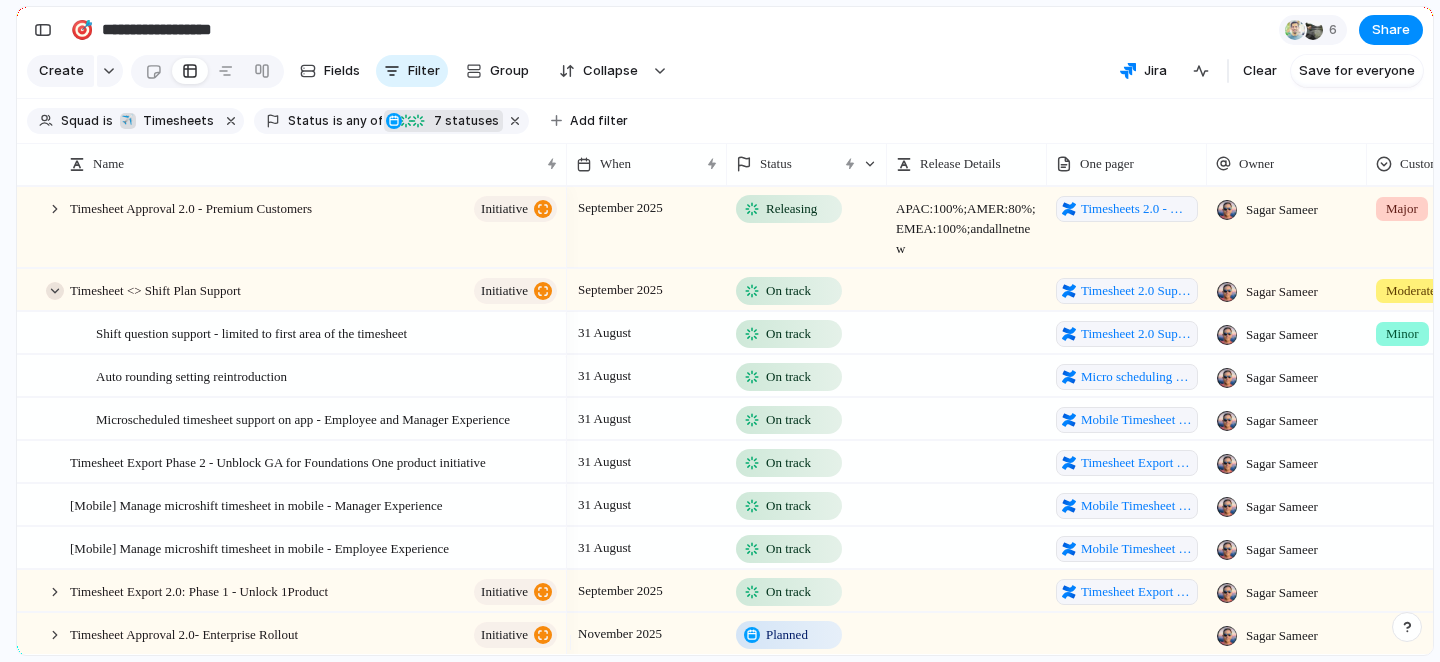click at bounding box center [55, 291] 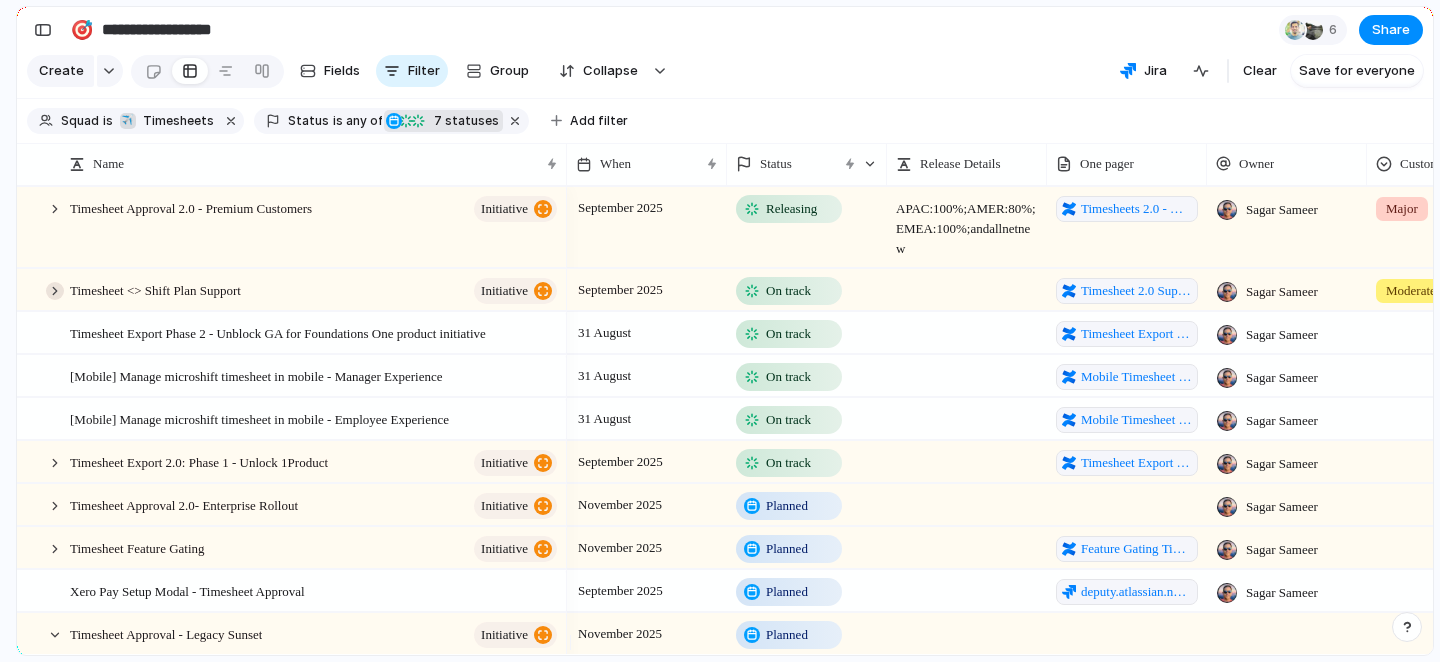 click at bounding box center [55, 291] 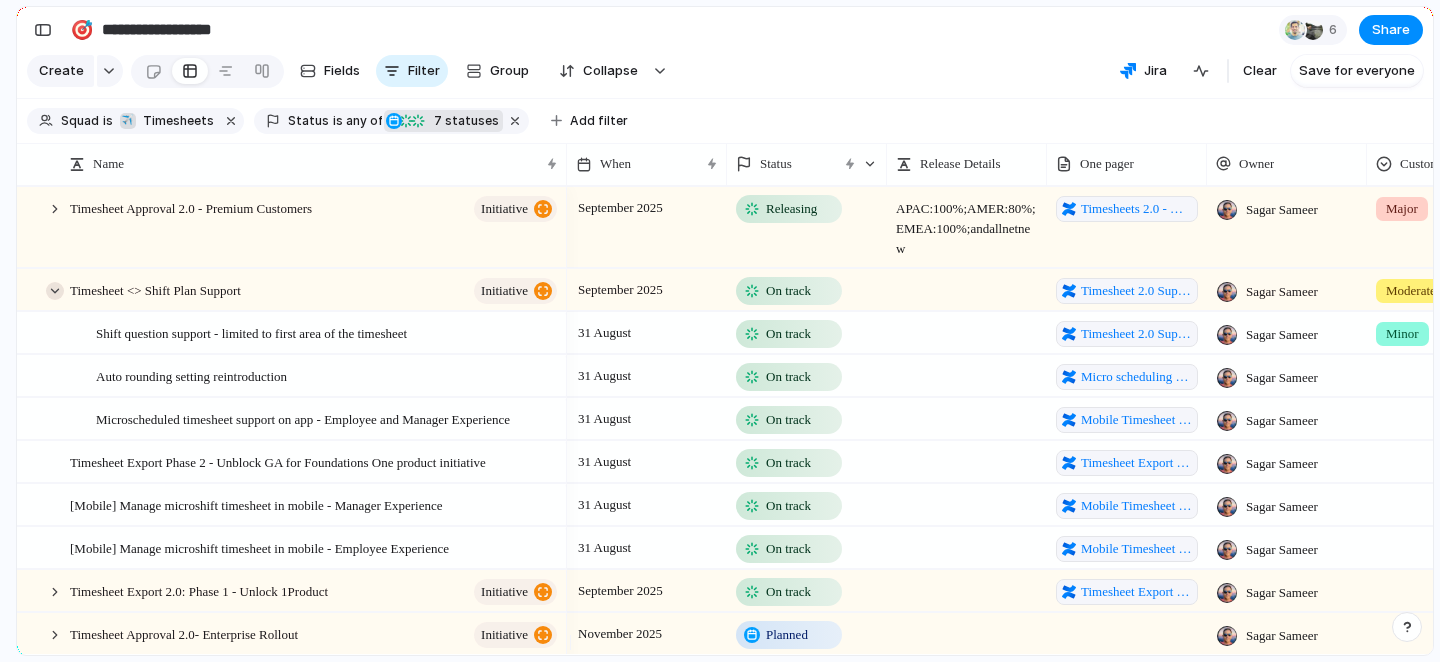 click at bounding box center (55, 291) 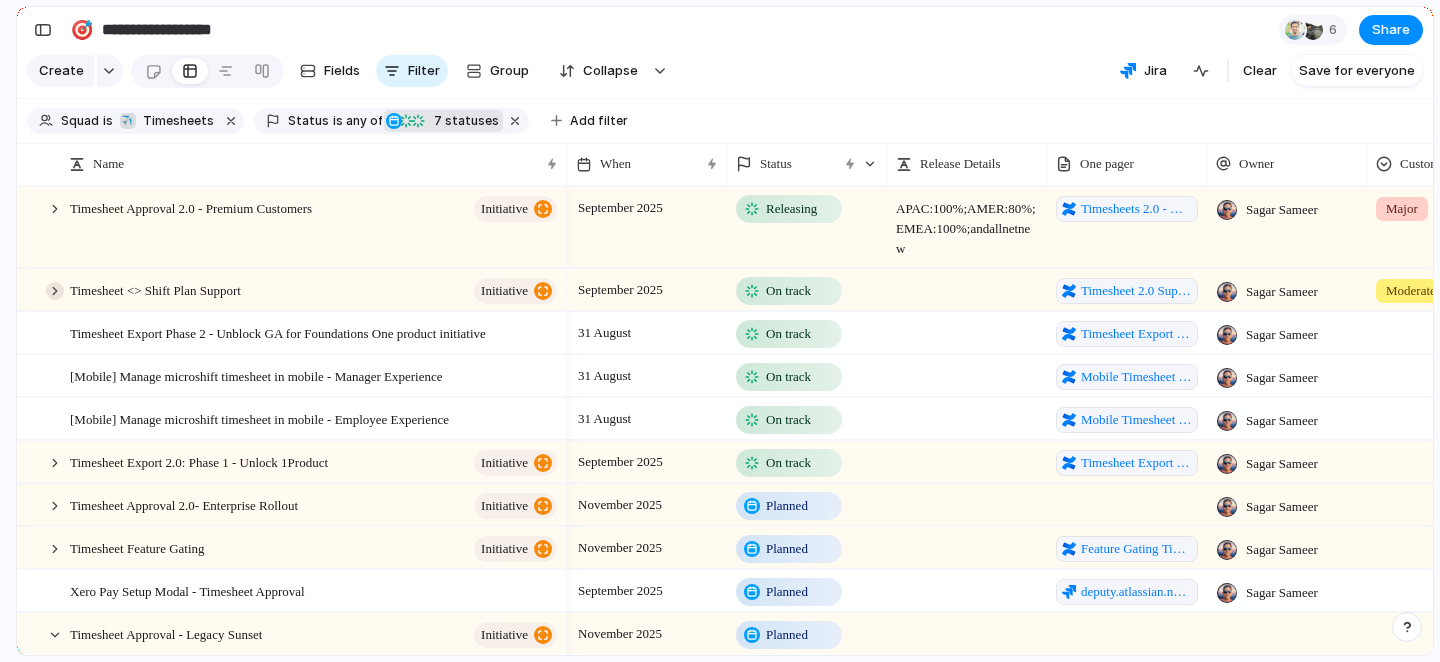 click at bounding box center [55, 291] 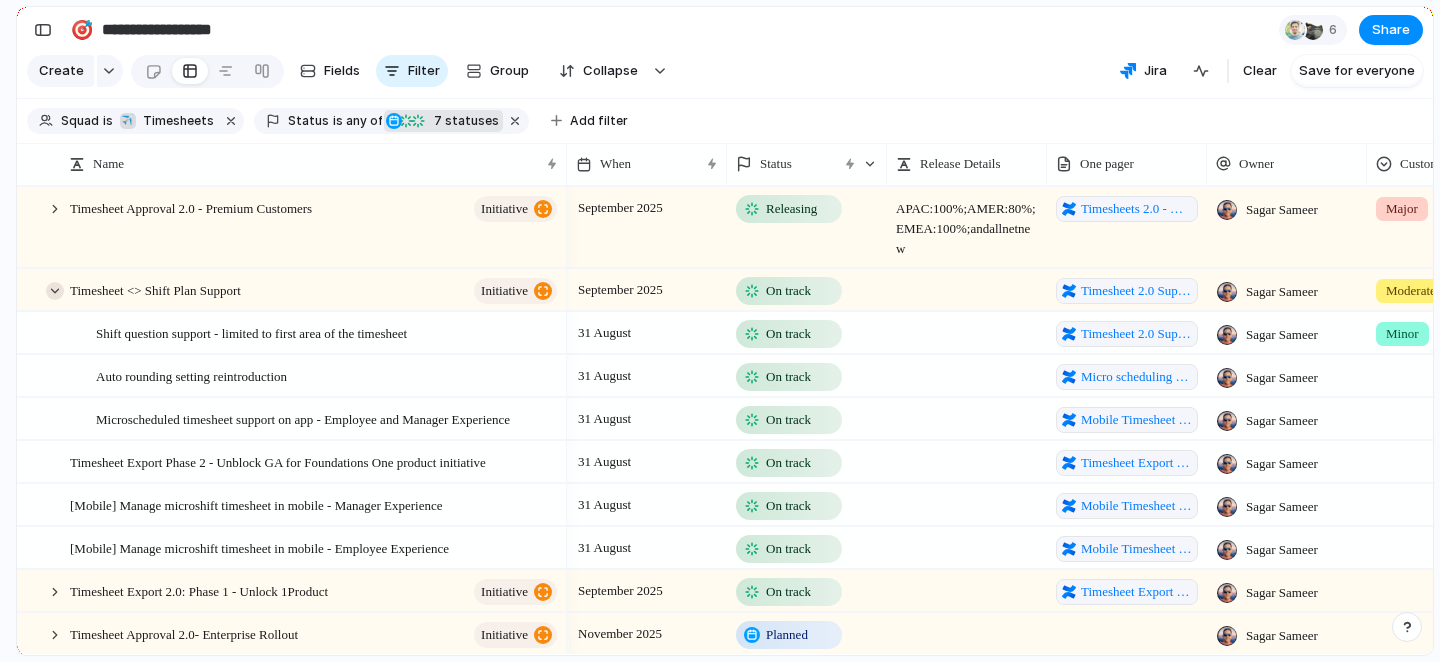 click at bounding box center (55, 291) 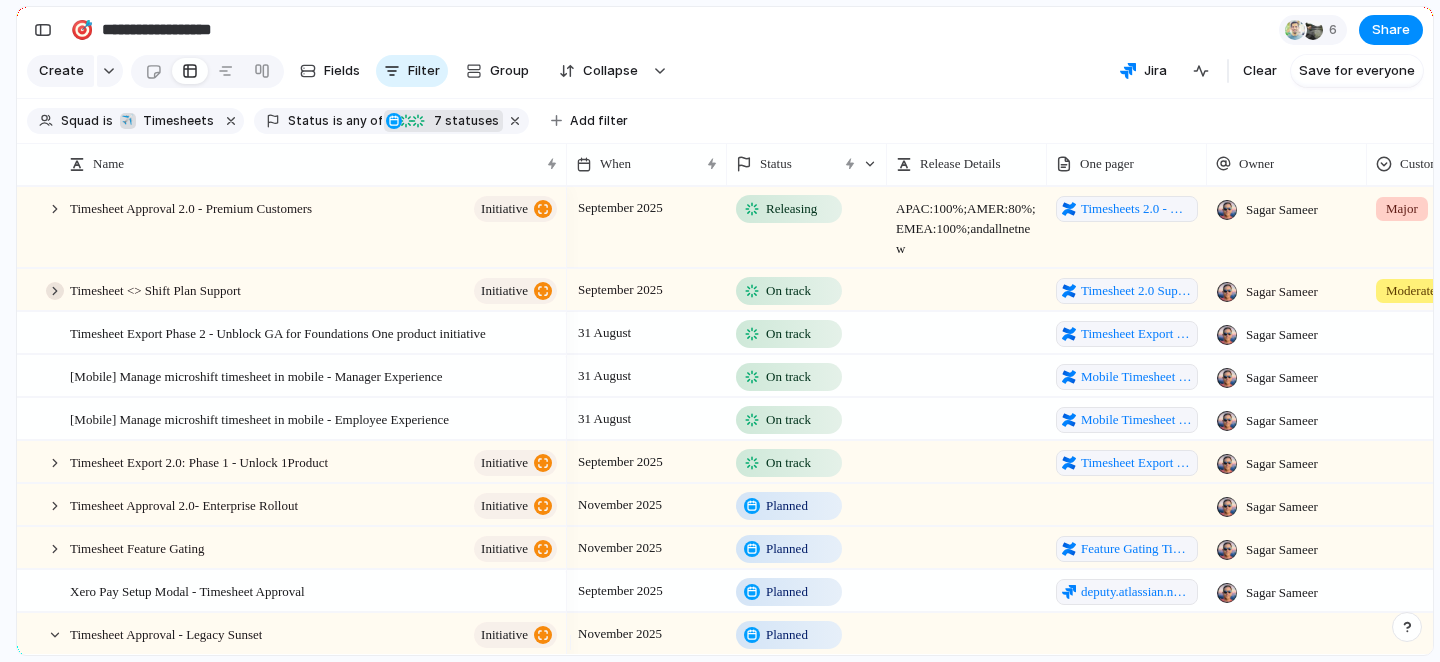 click at bounding box center [55, 291] 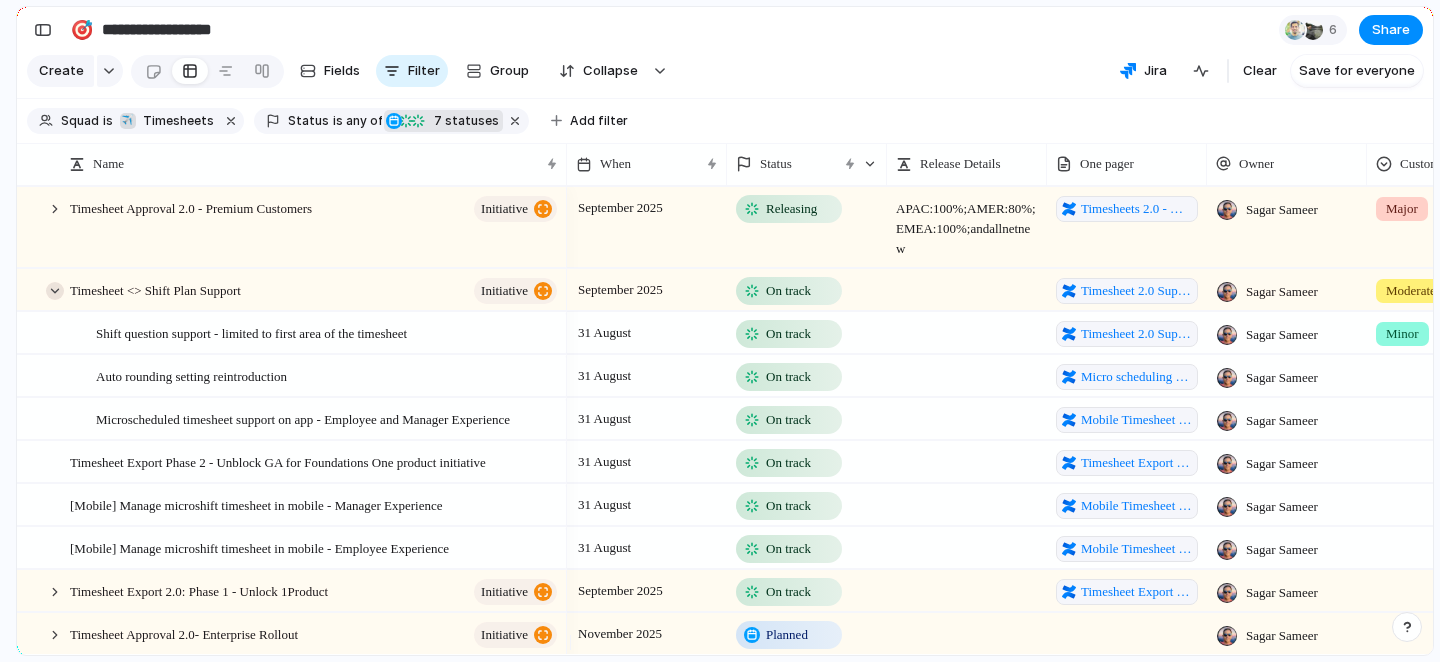 click at bounding box center [55, 291] 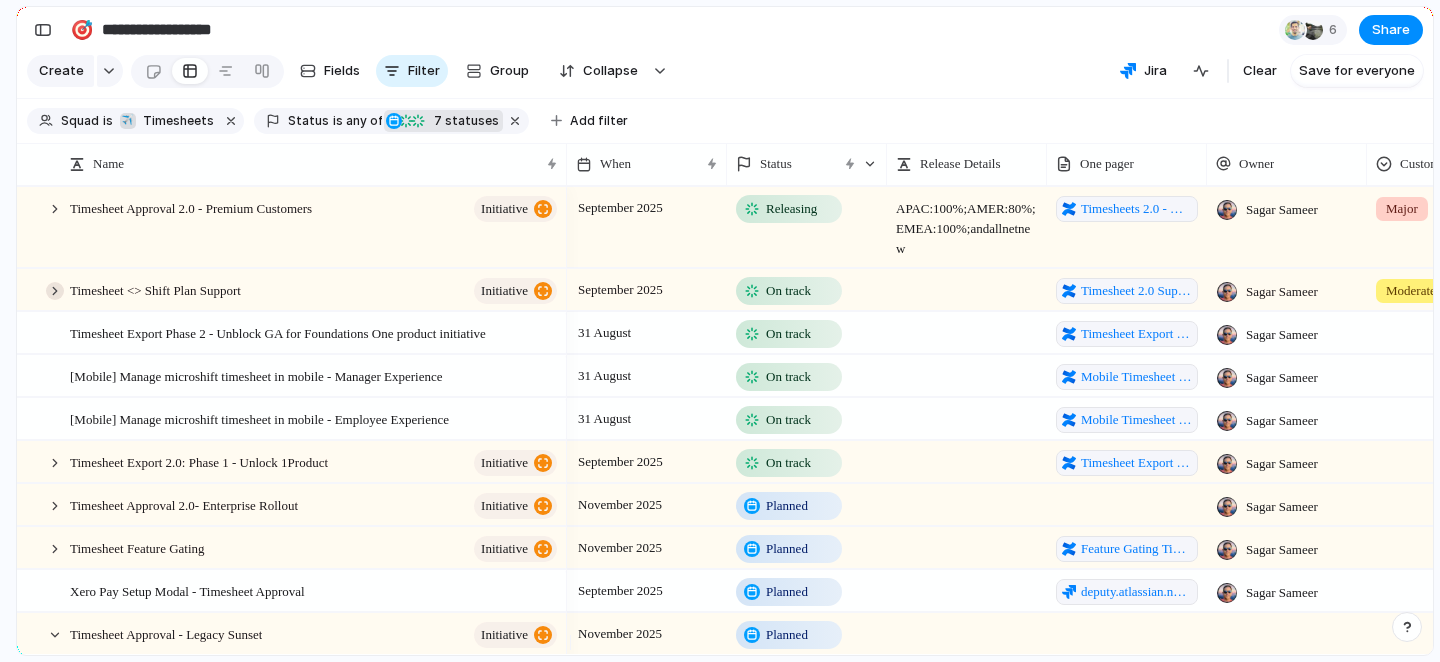 click at bounding box center (55, 291) 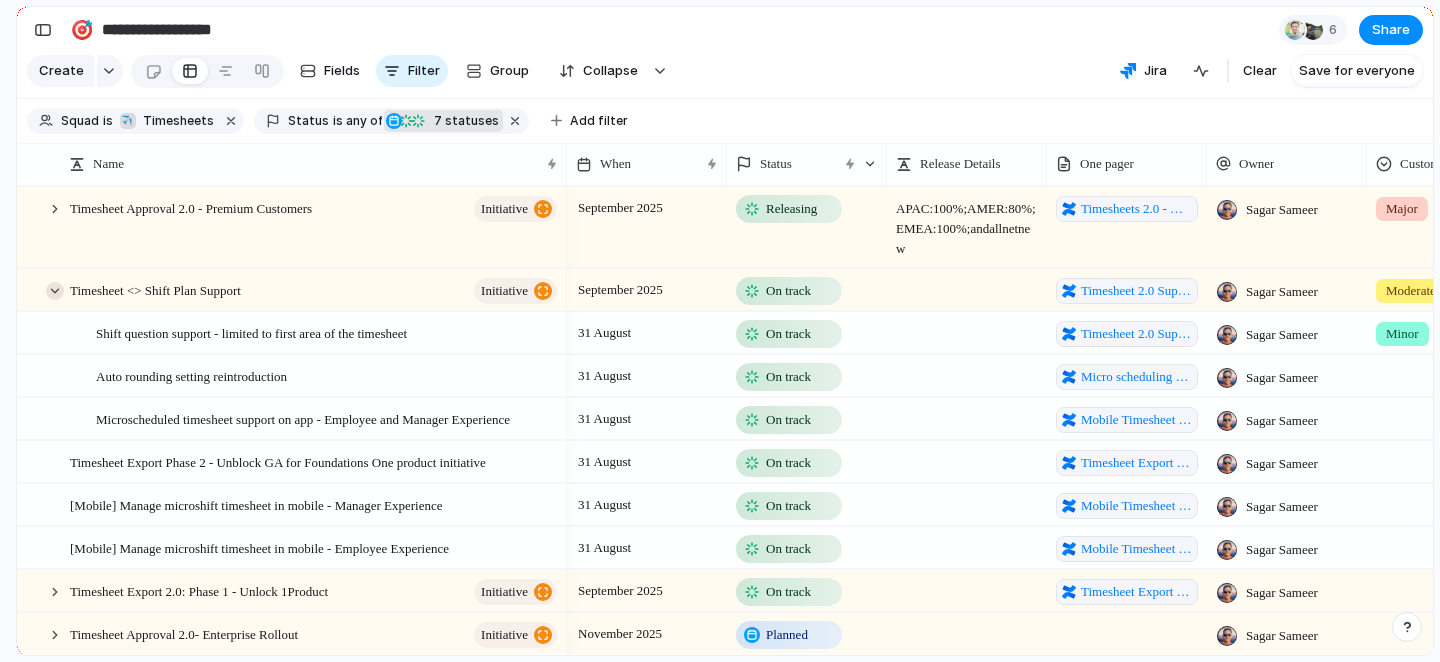 click at bounding box center (55, 291) 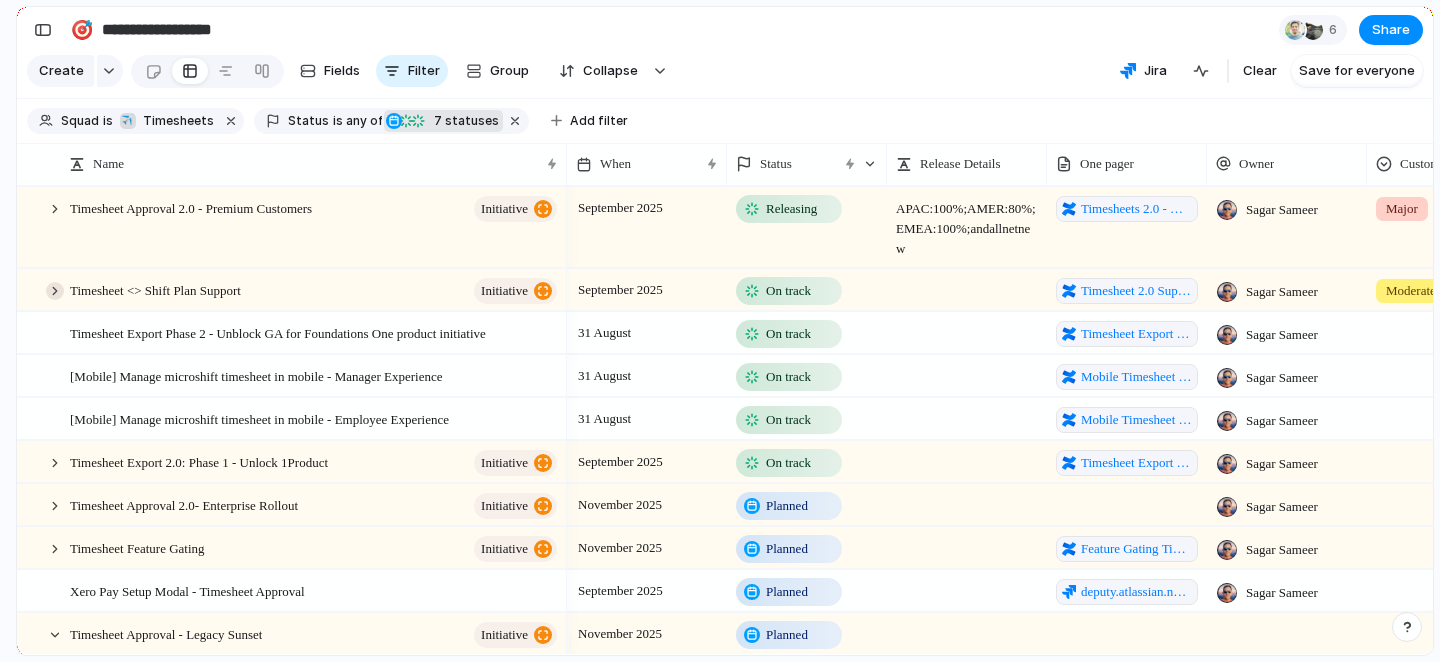 click at bounding box center (55, 291) 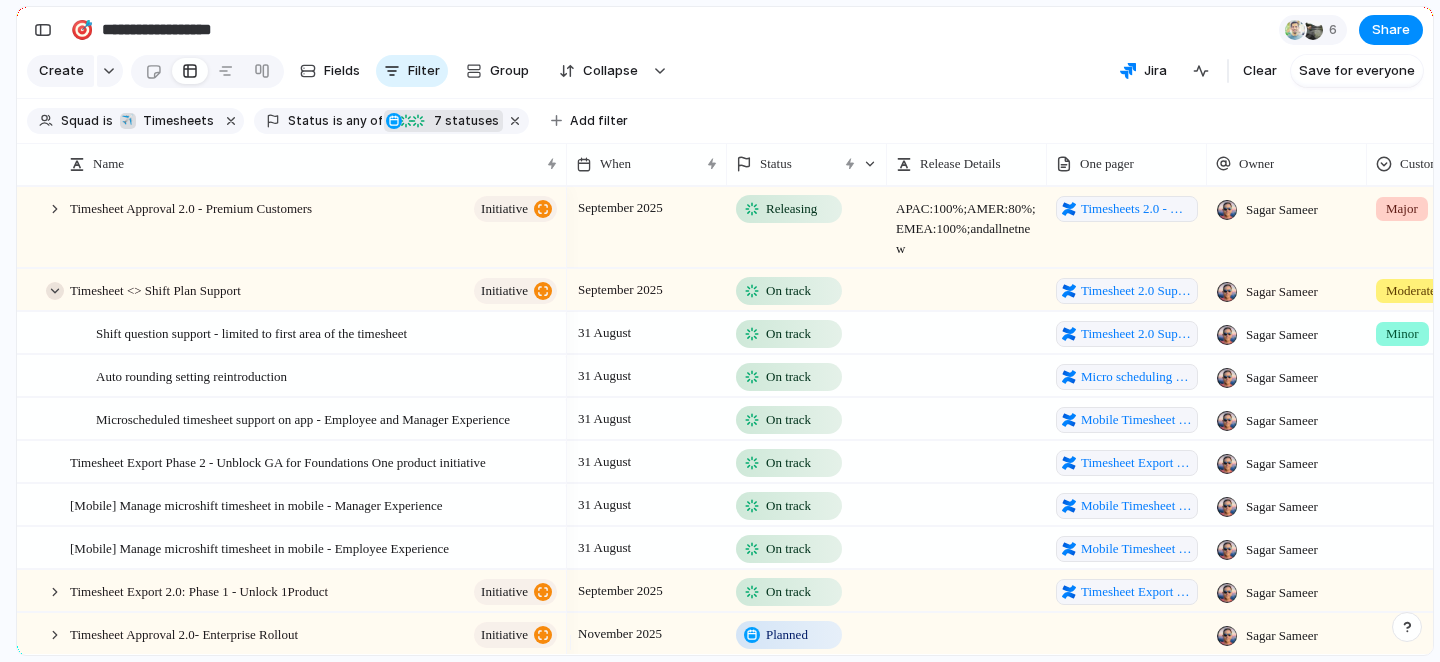 click at bounding box center [55, 291] 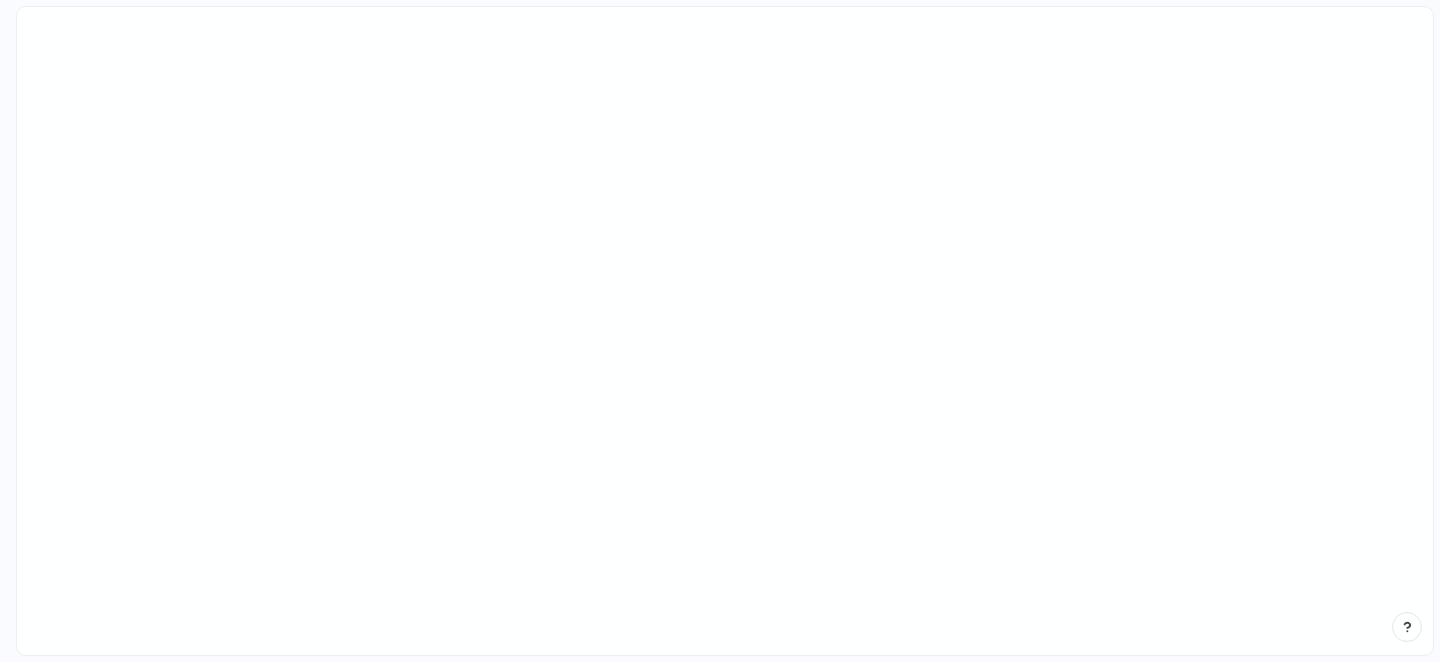 scroll, scrollTop: 0, scrollLeft: 0, axis: both 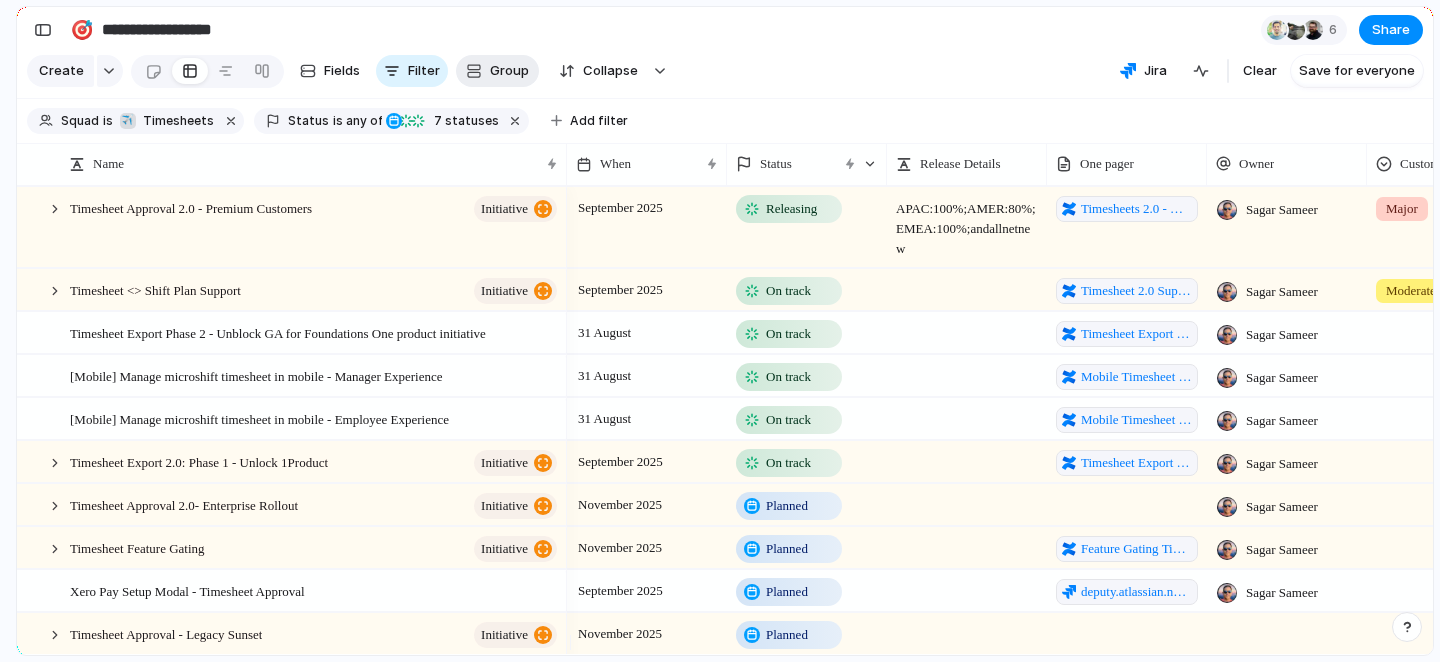 click on "Group" at bounding box center (509, 71) 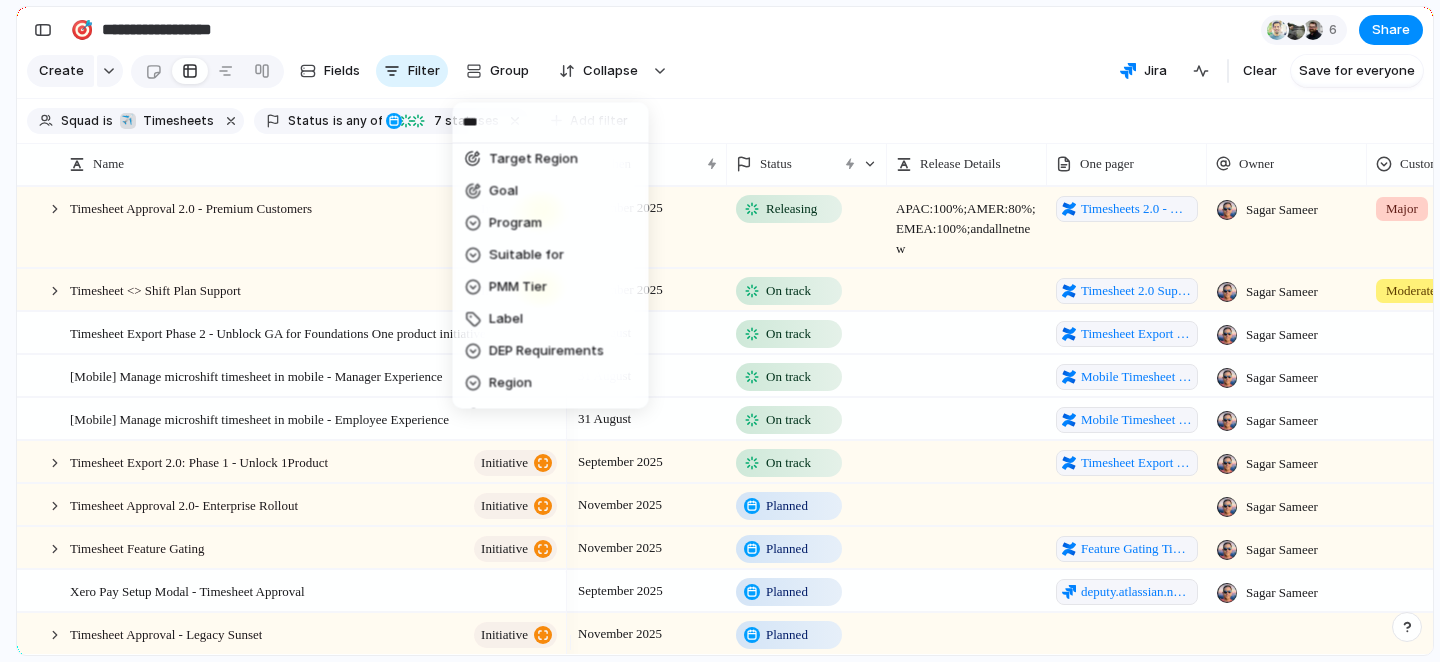 scroll, scrollTop: 0, scrollLeft: 0, axis: both 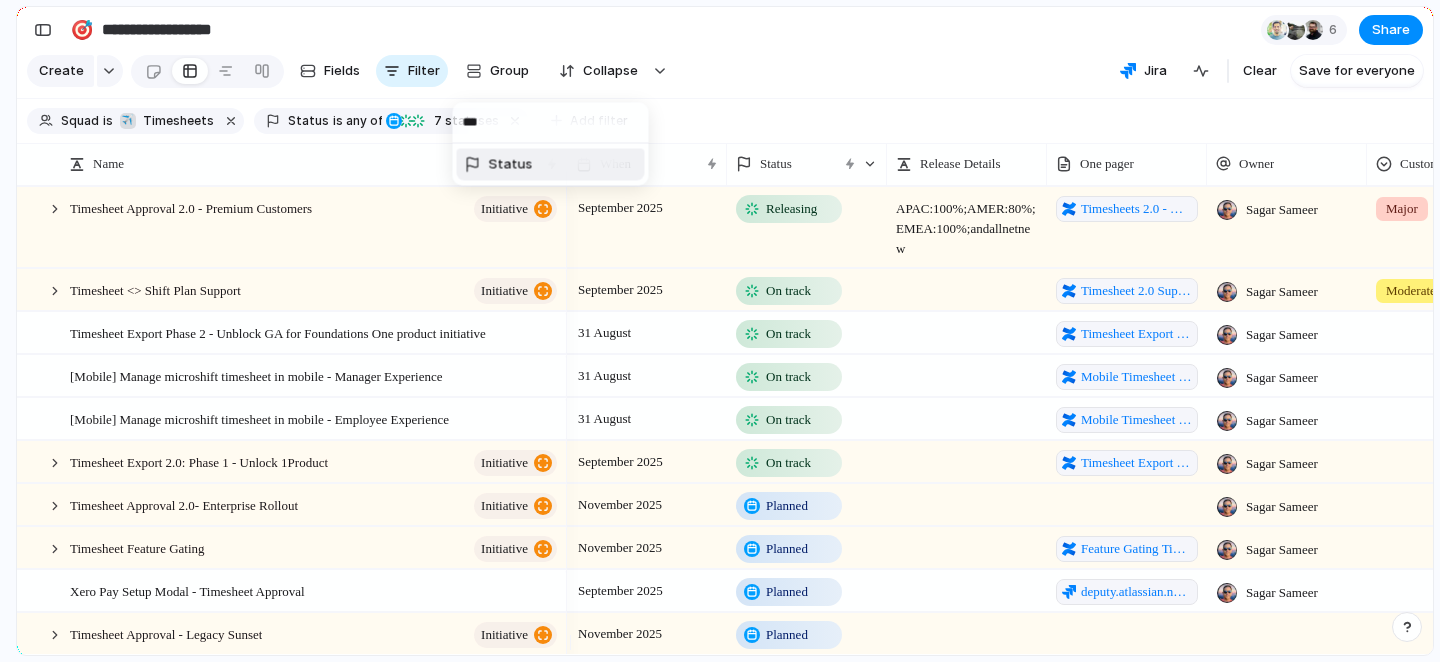 type on "****" 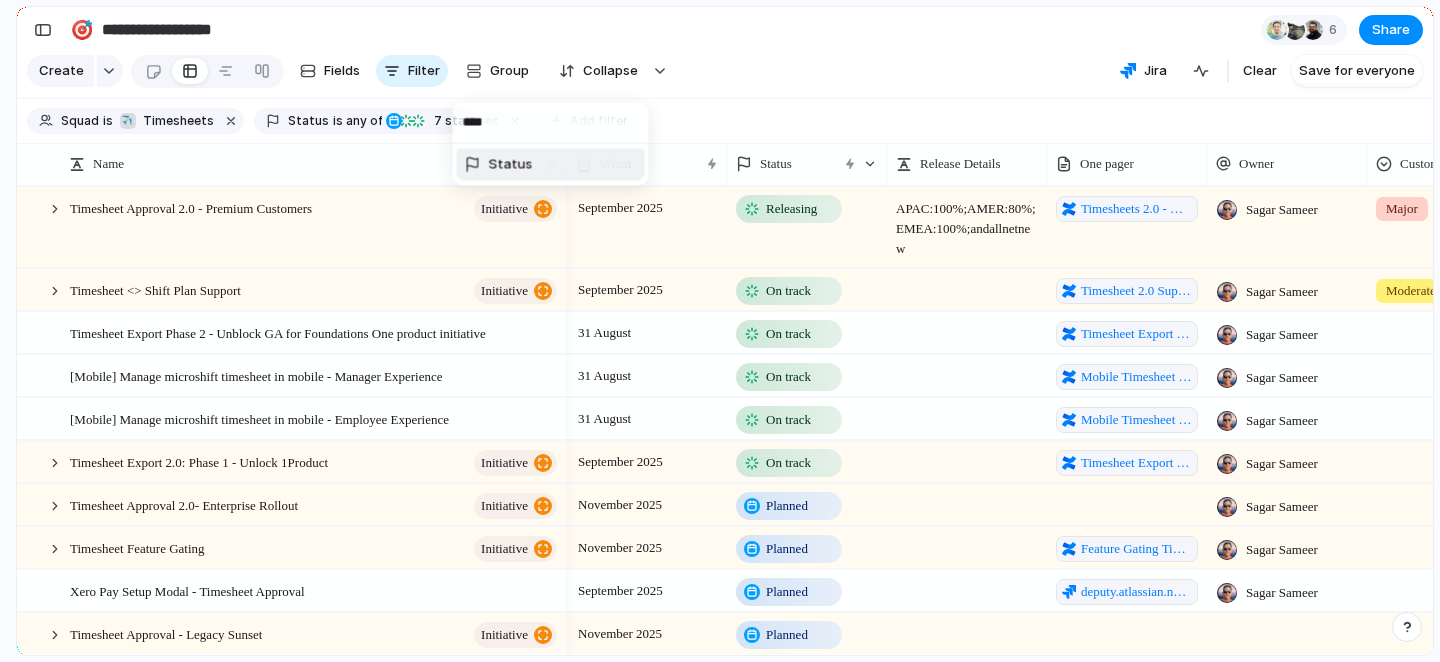 click on "Status" at bounding box center (551, 165) 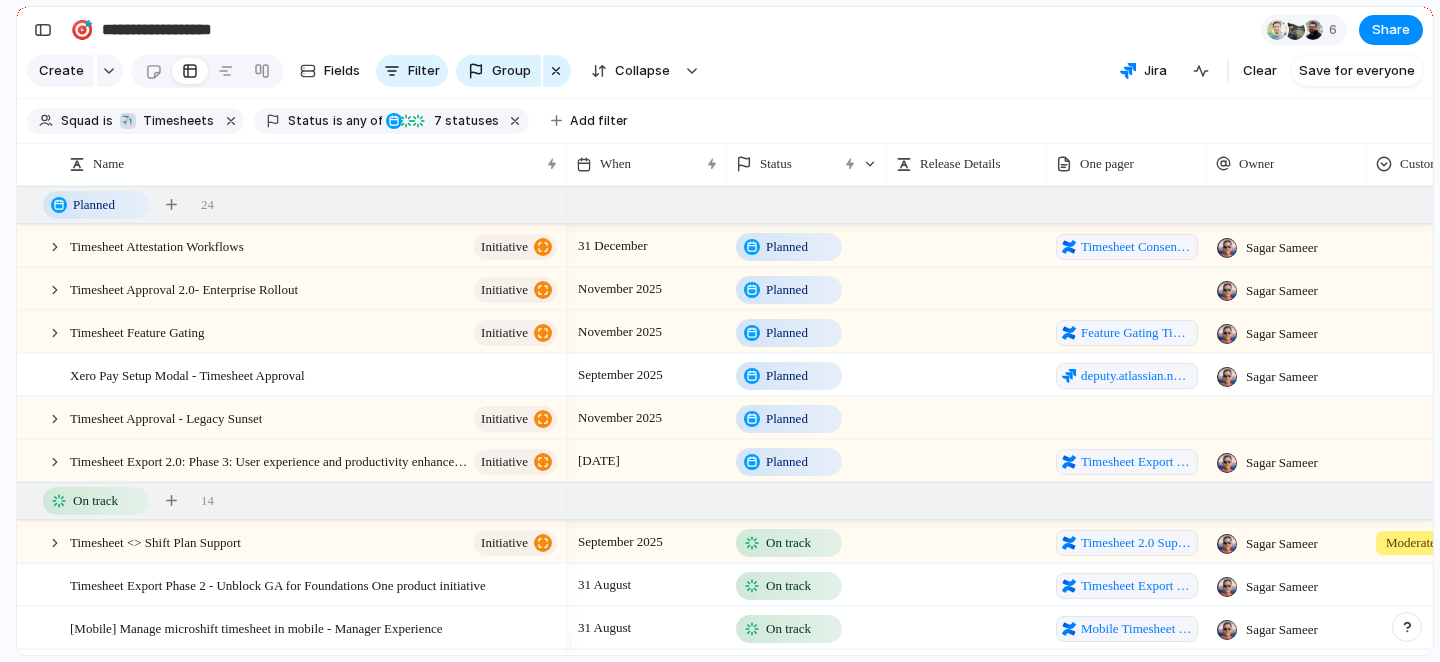scroll, scrollTop: 87, scrollLeft: 0, axis: vertical 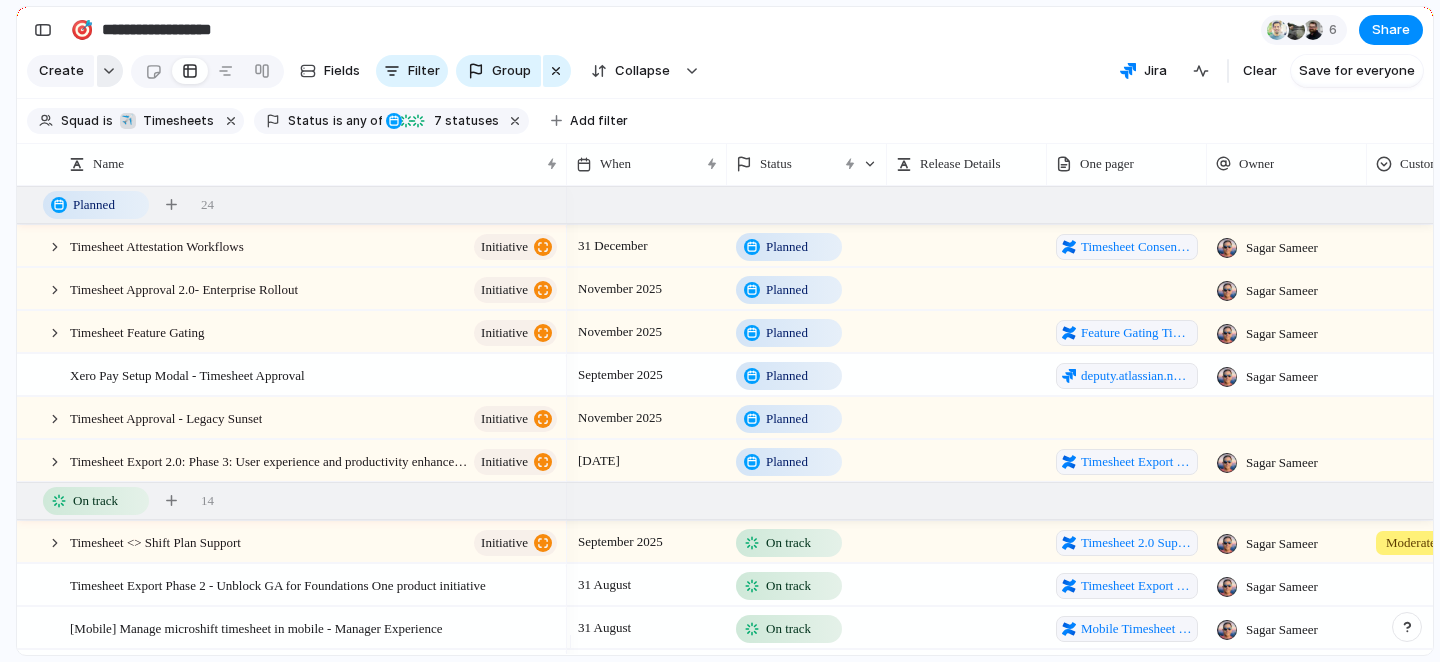 click at bounding box center (109, 71) 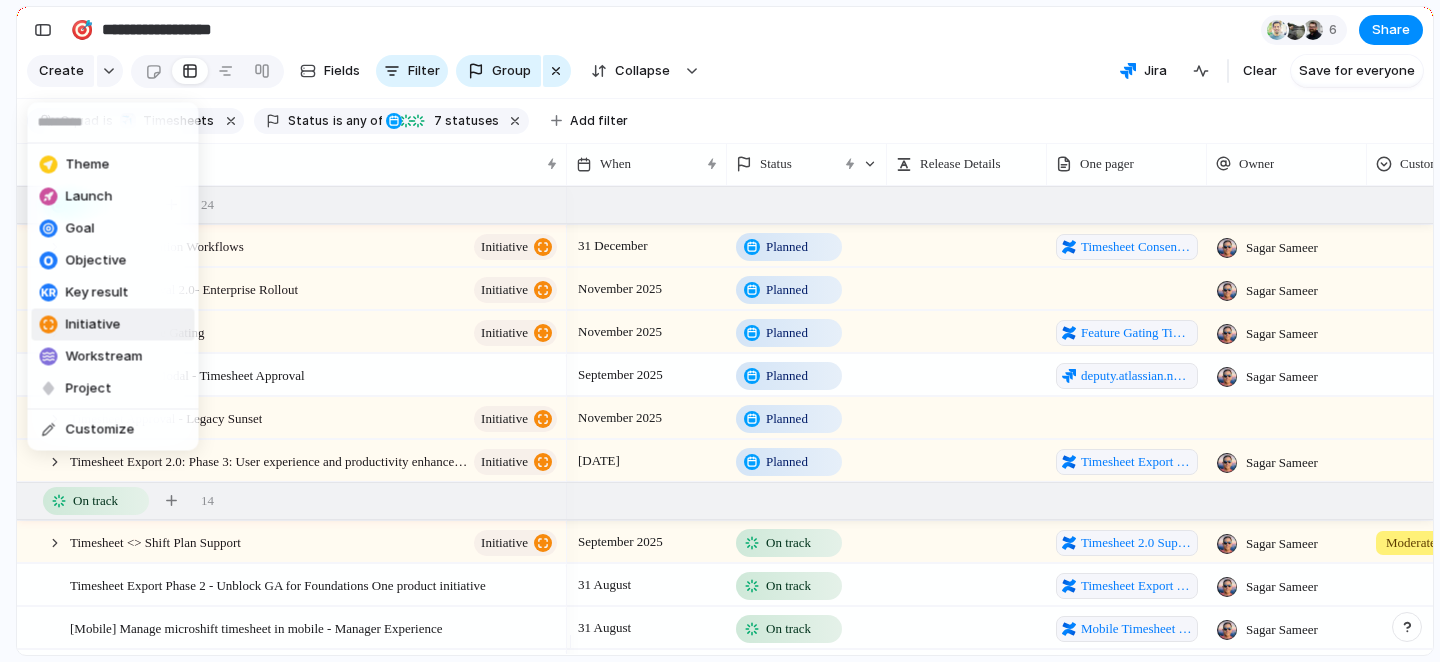 click on "Initiative" at bounding box center (93, 325) 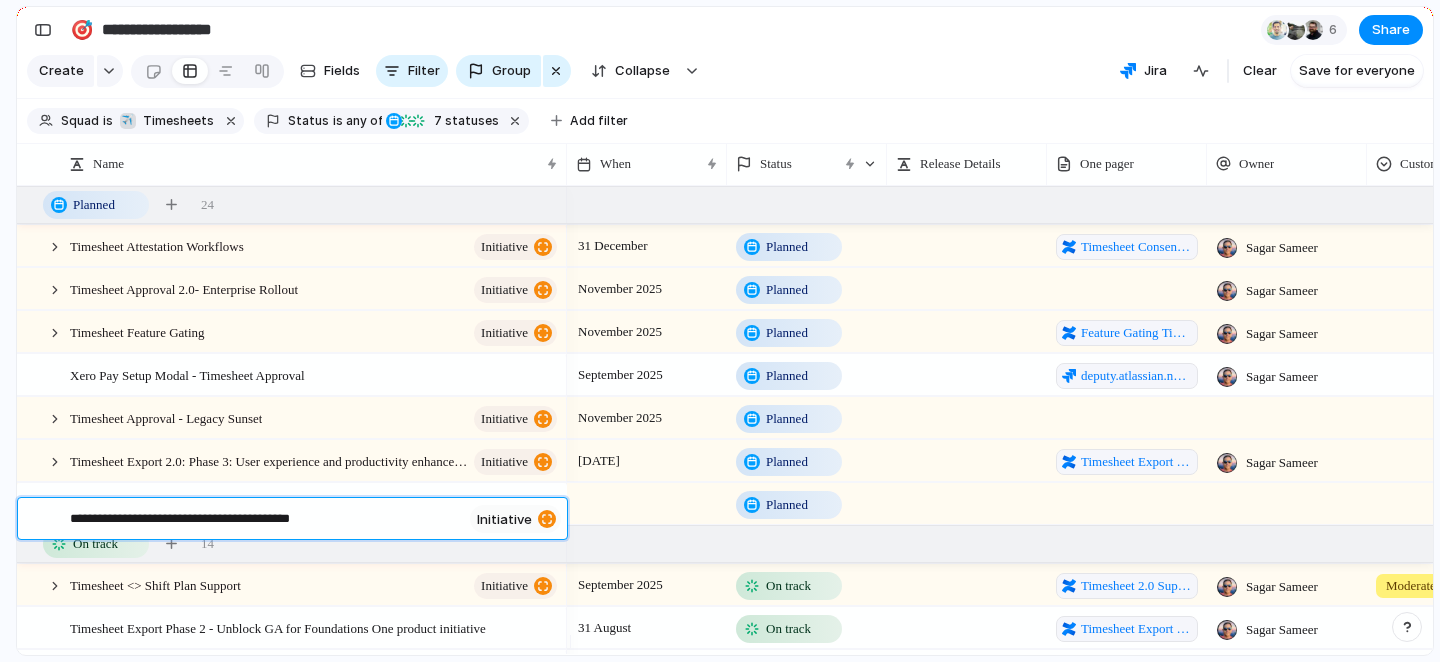 type on "**********" 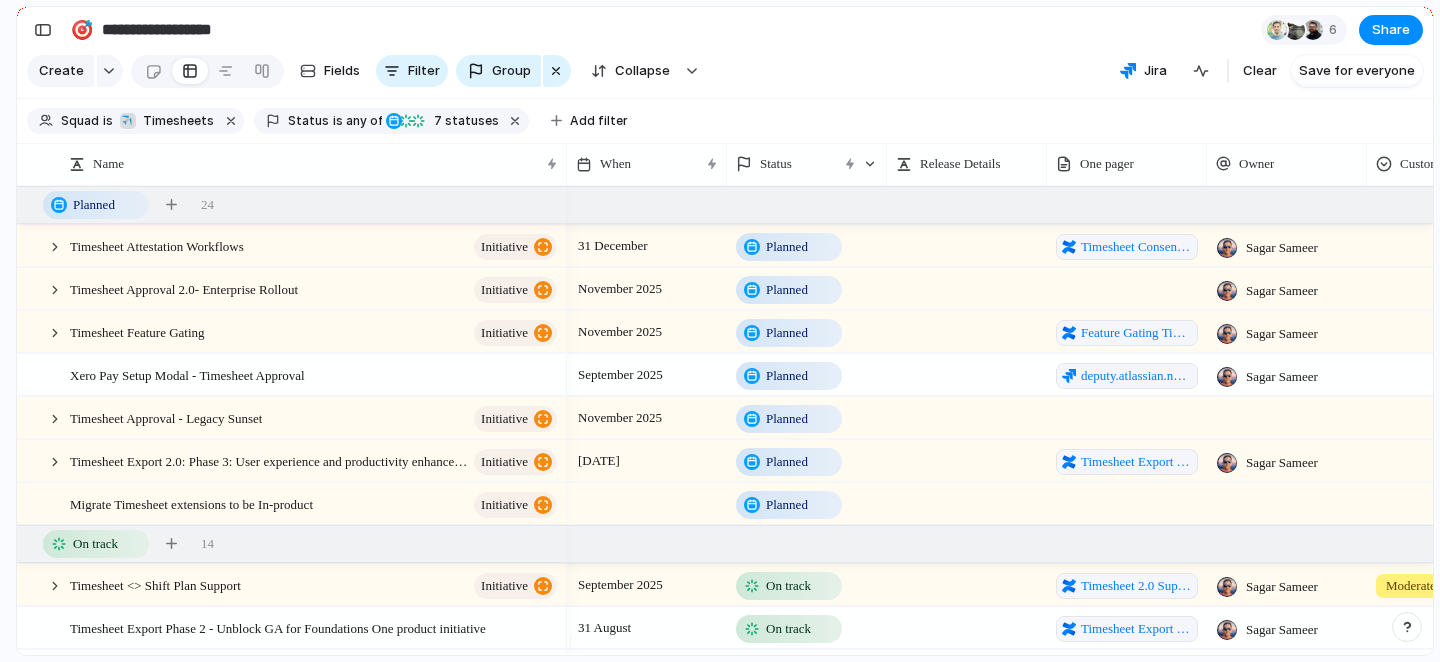 click at bounding box center [647, 503] 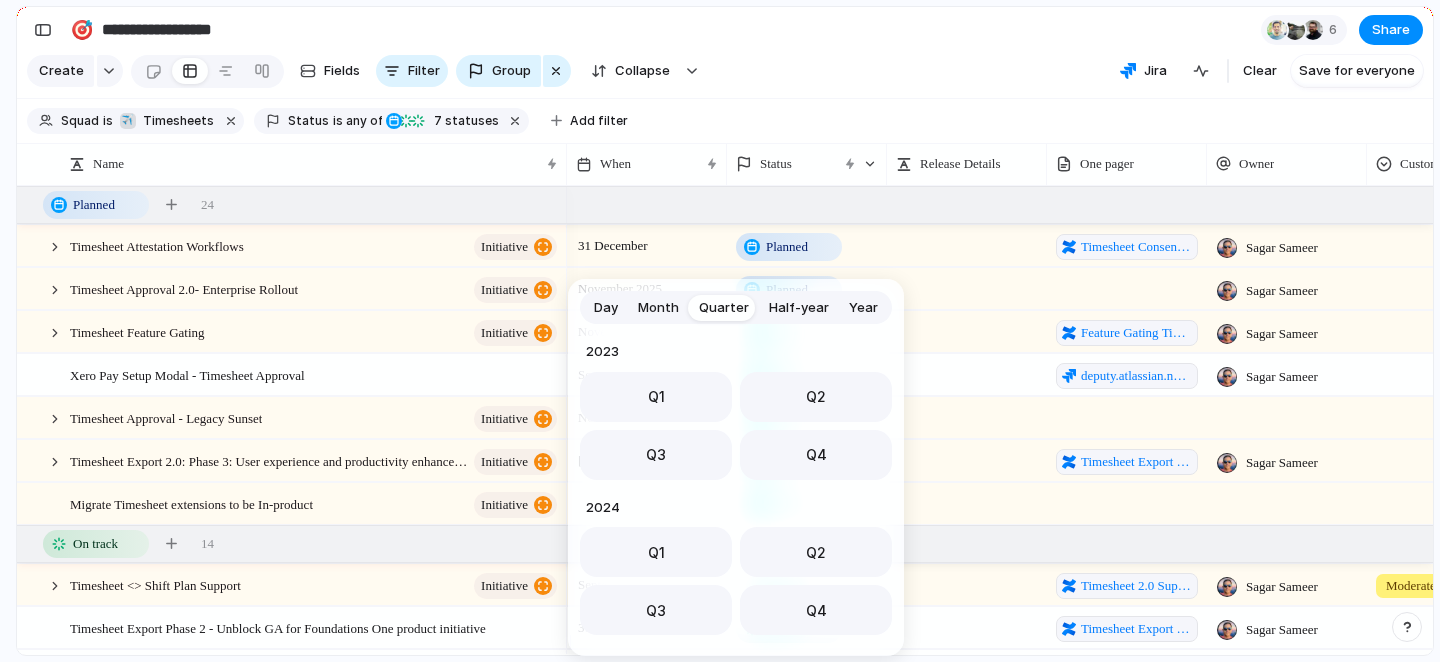 scroll, scrollTop: 317, scrollLeft: 0, axis: vertical 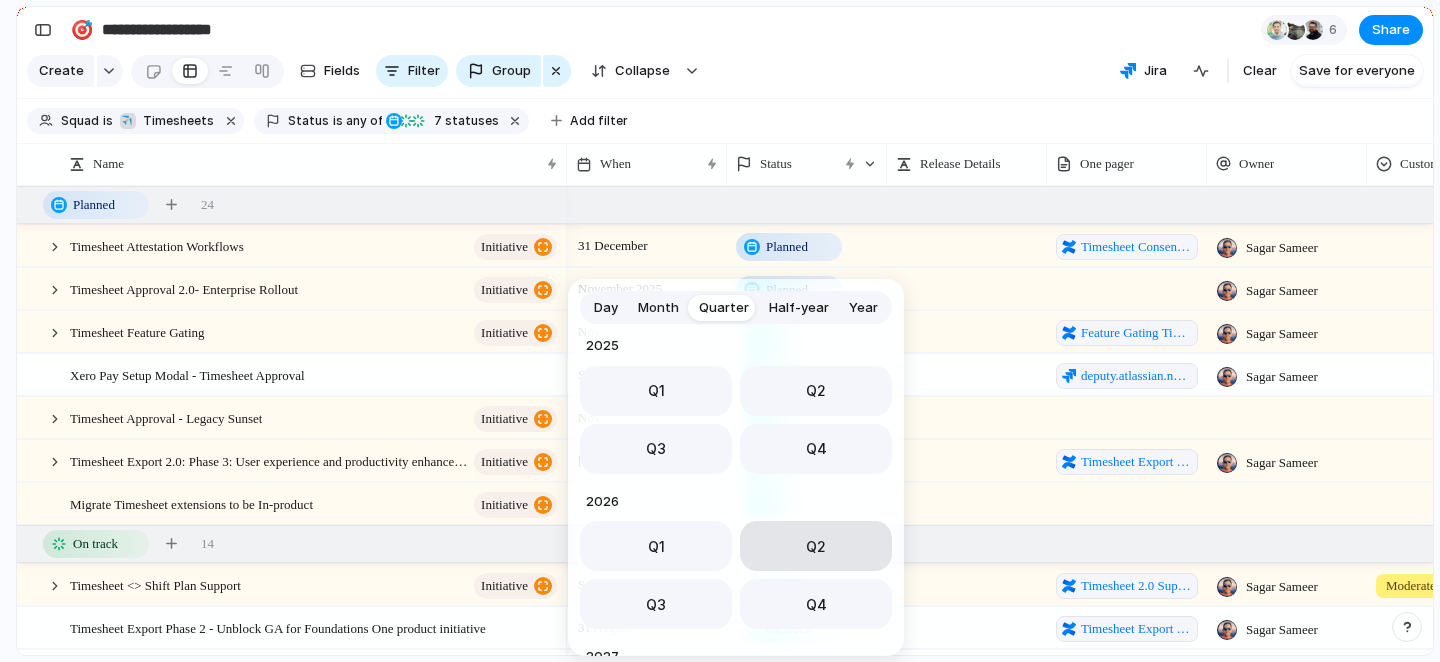 click on "Q2" at bounding box center [816, 546] 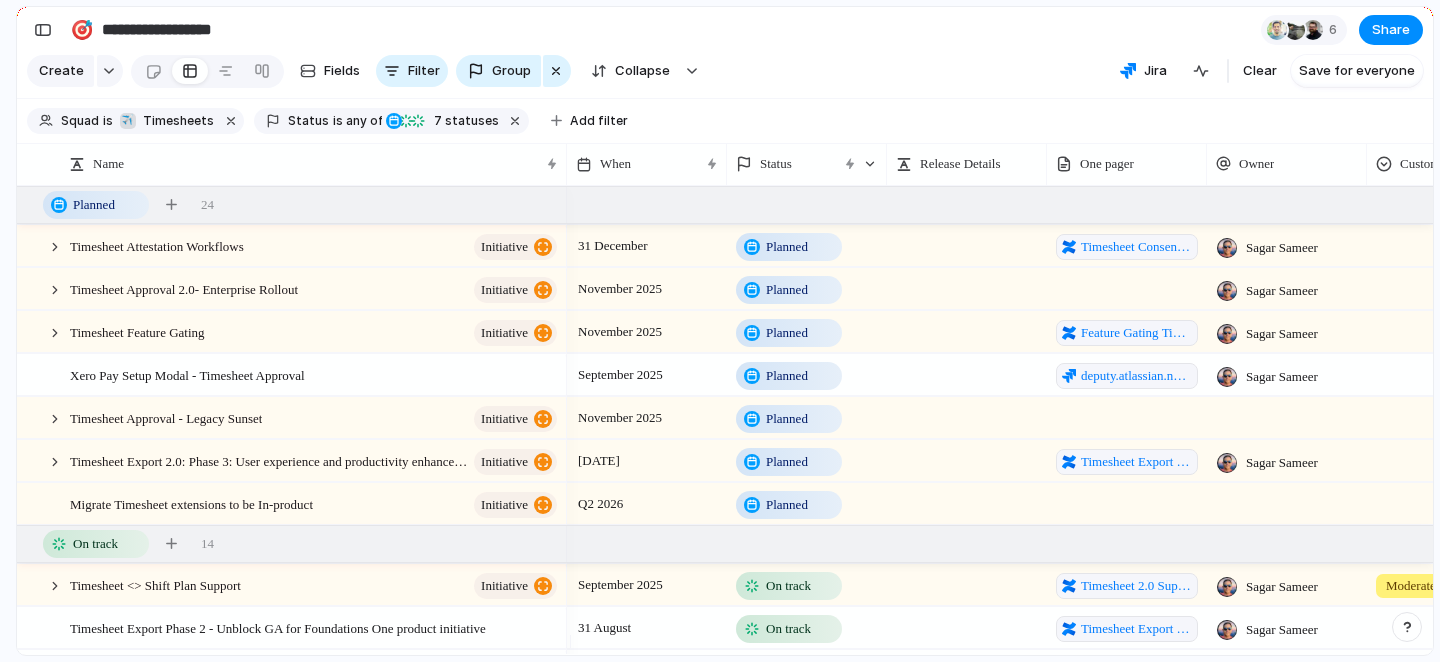 click on "Planned" at bounding box center [787, 505] 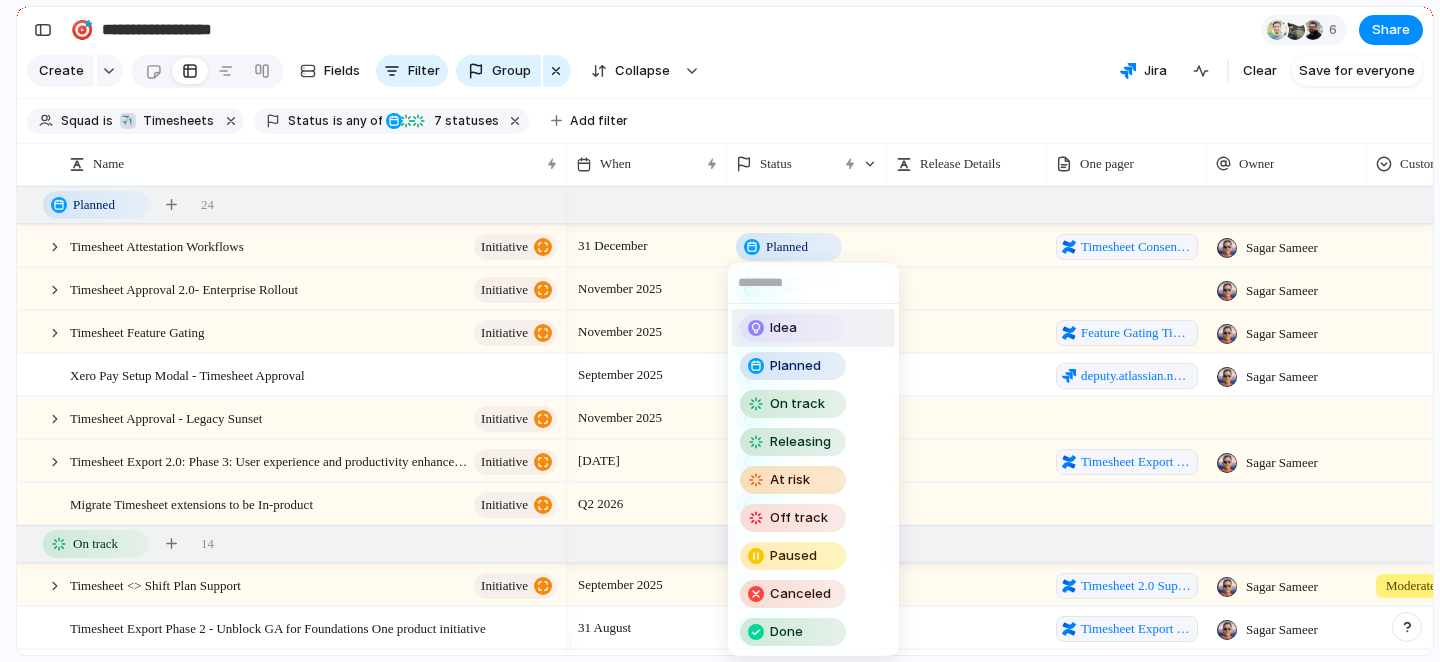 click on "Idea" at bounding box center (793, 328) 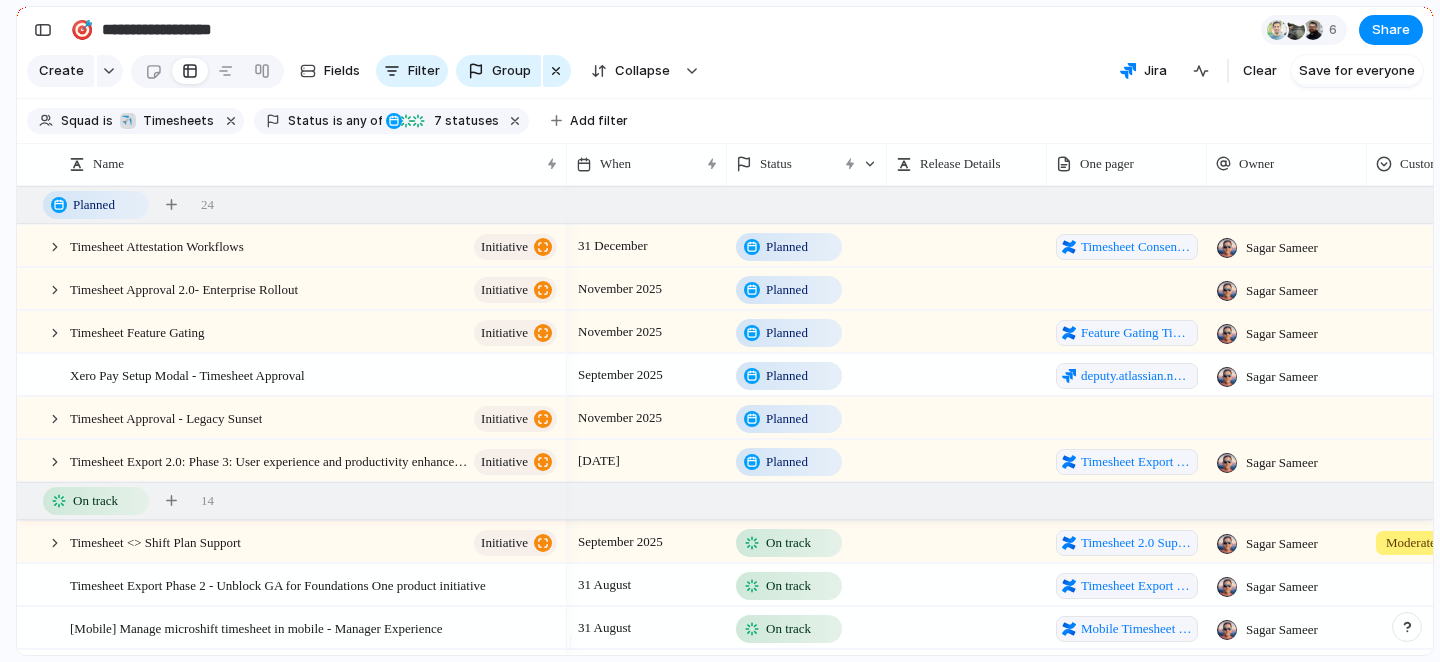 scroll, scrollTop: 268, scrollLeft: 0, axis: vertical 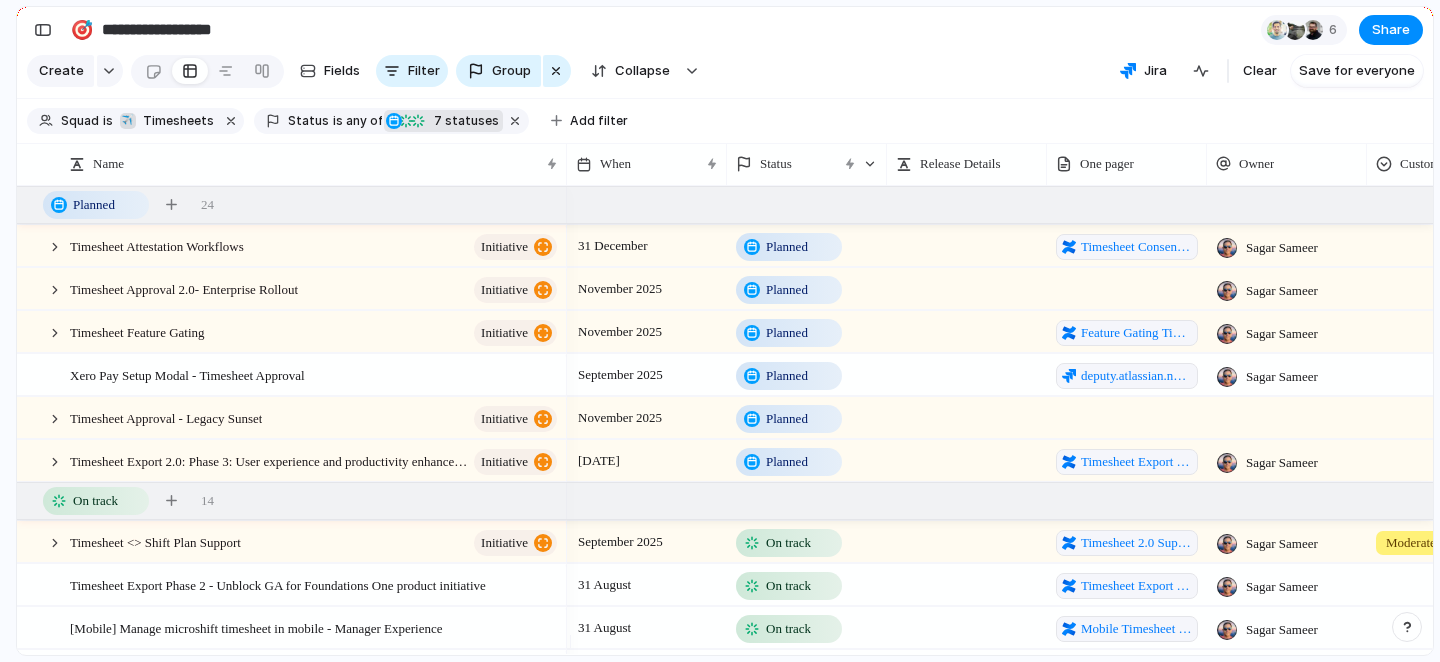click on "7   statuses" at bounding box center [463, 121] 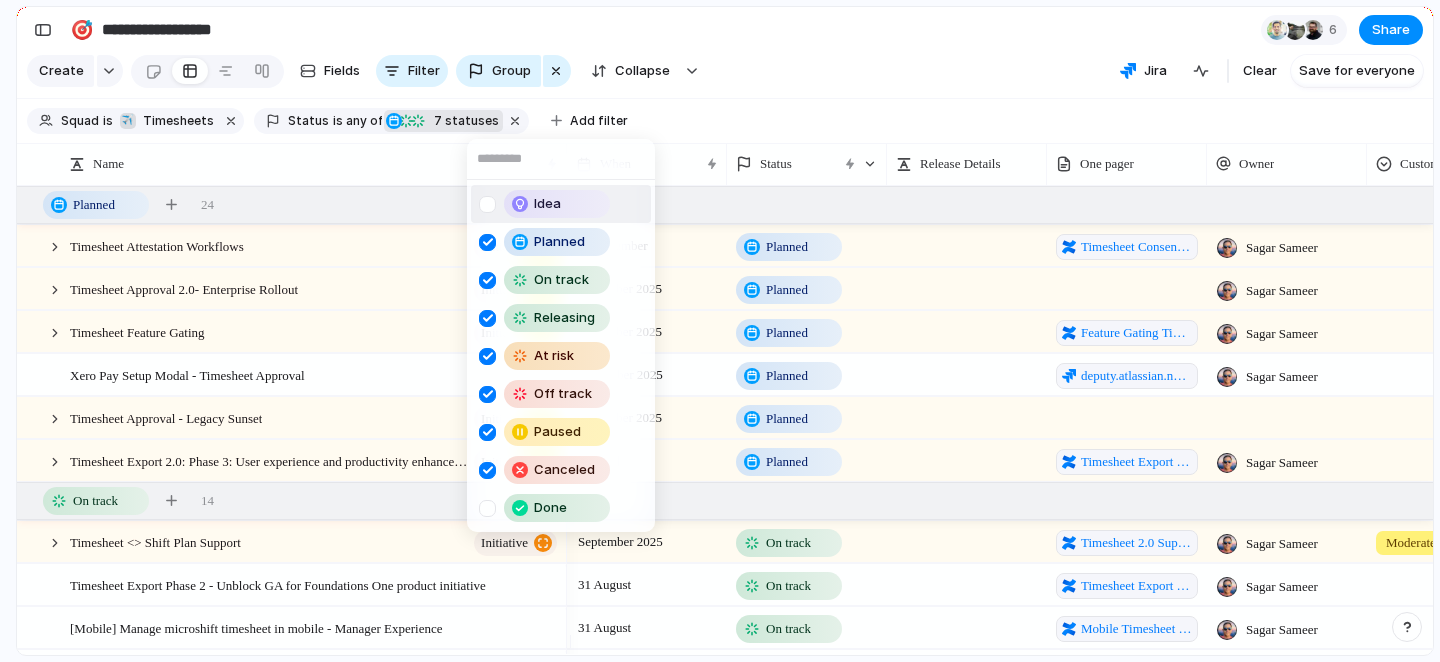 click at bounding box center (487, 204) 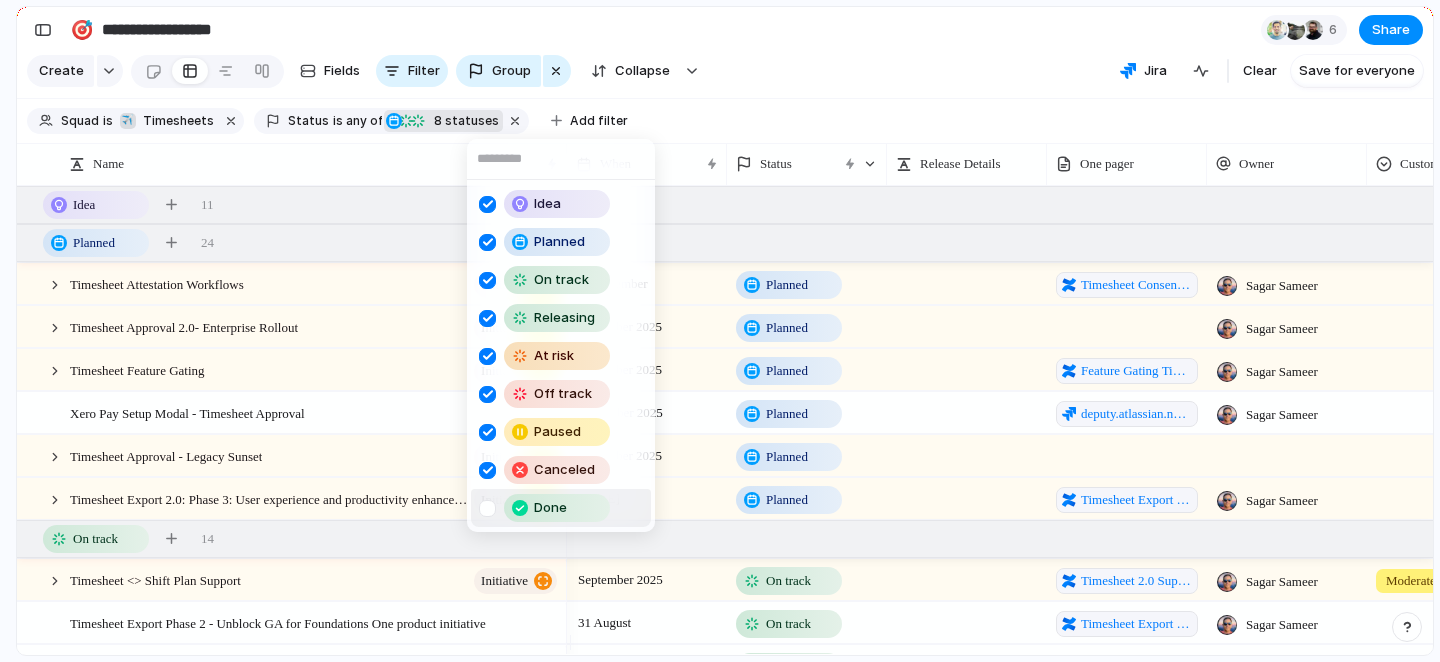click at bounding box center (487, 508) 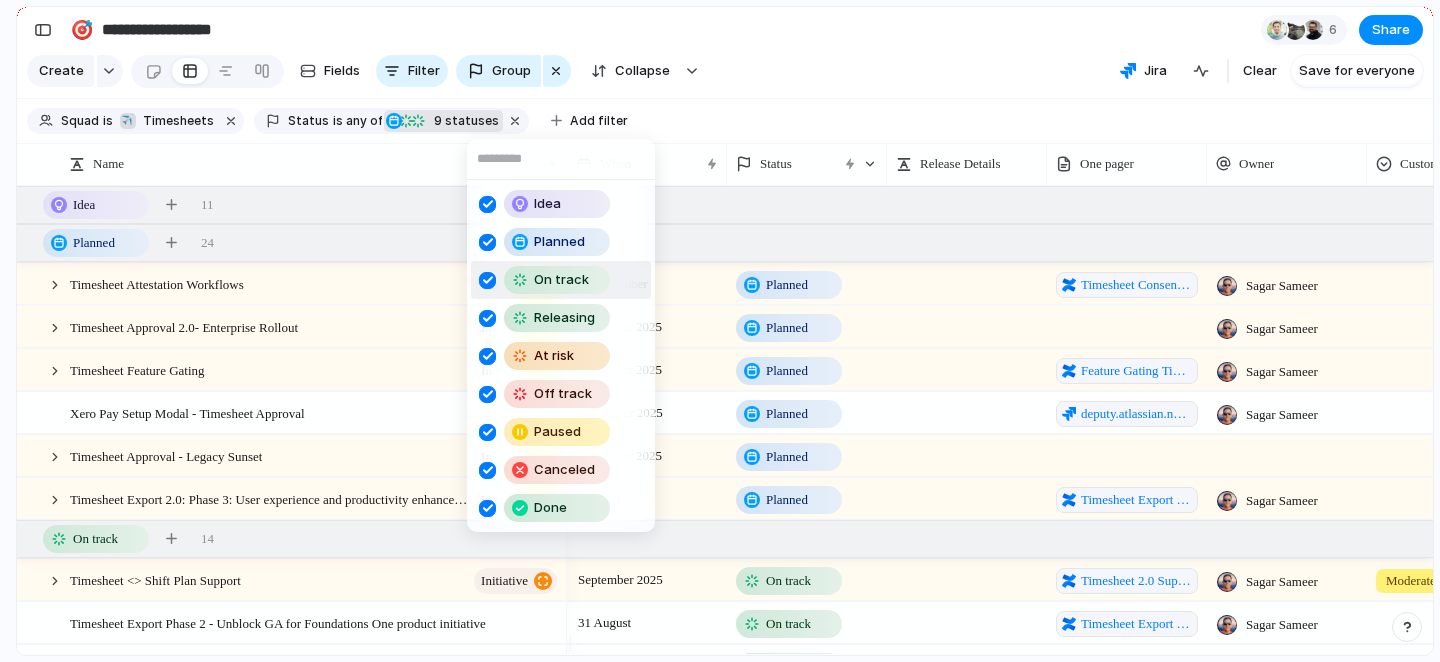 click on "Idea   Planned   On track   Releasing   At risk   Off track   Paused   Canceled   Done" at bounding box center [720, 331] 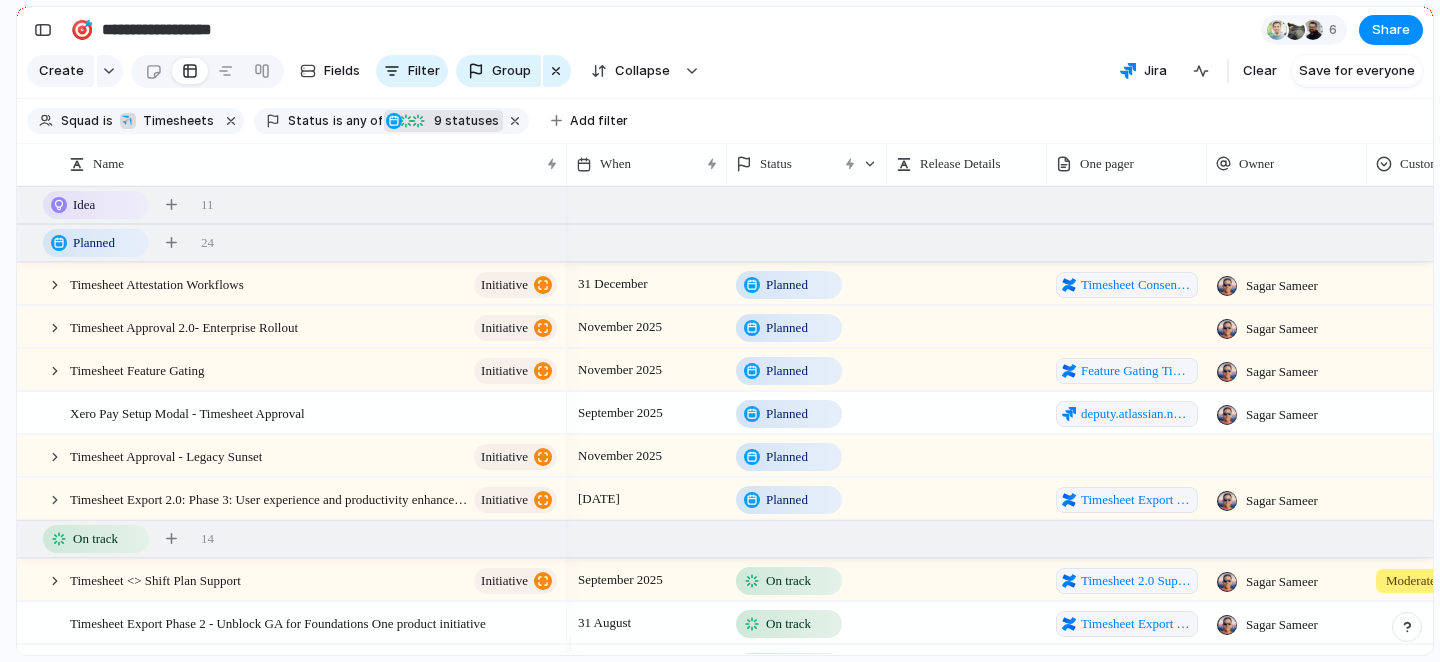 scroll, scrollTop: 26, scrollLeft: 0, axis: vertical 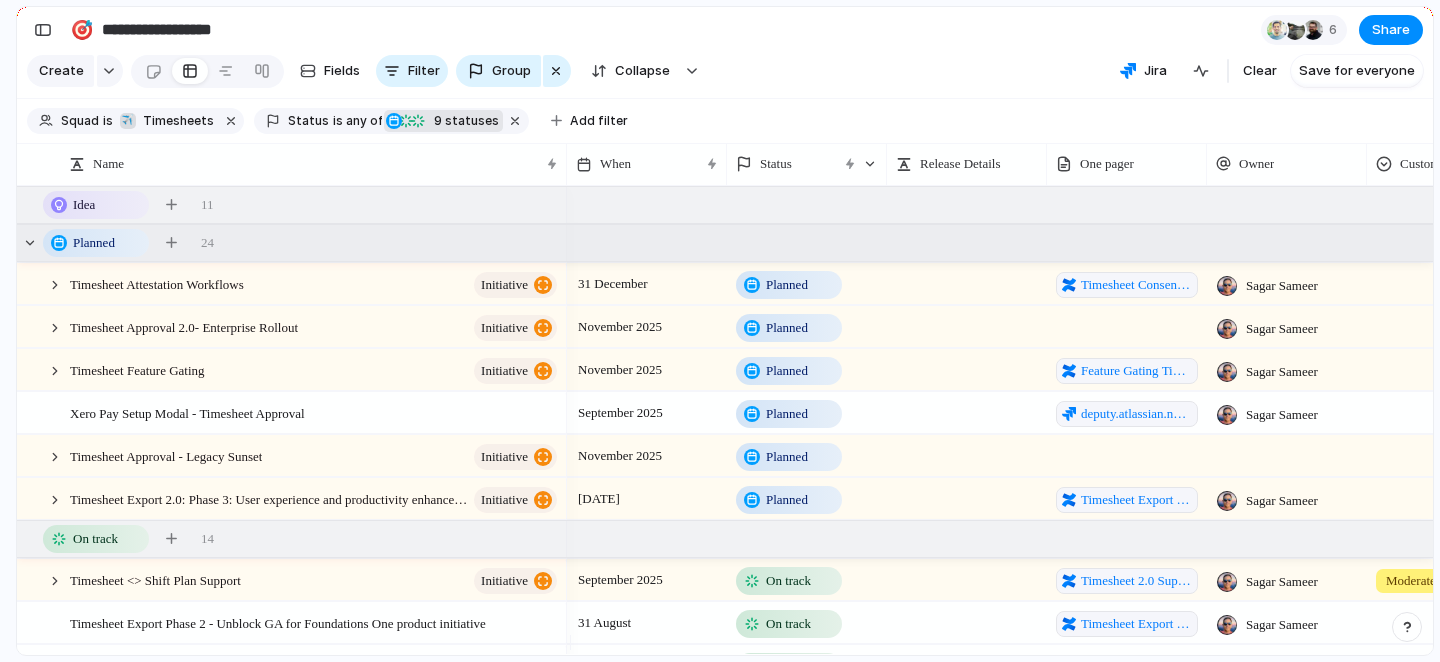 click on "Planned 24" at bounding box center [727, 243] 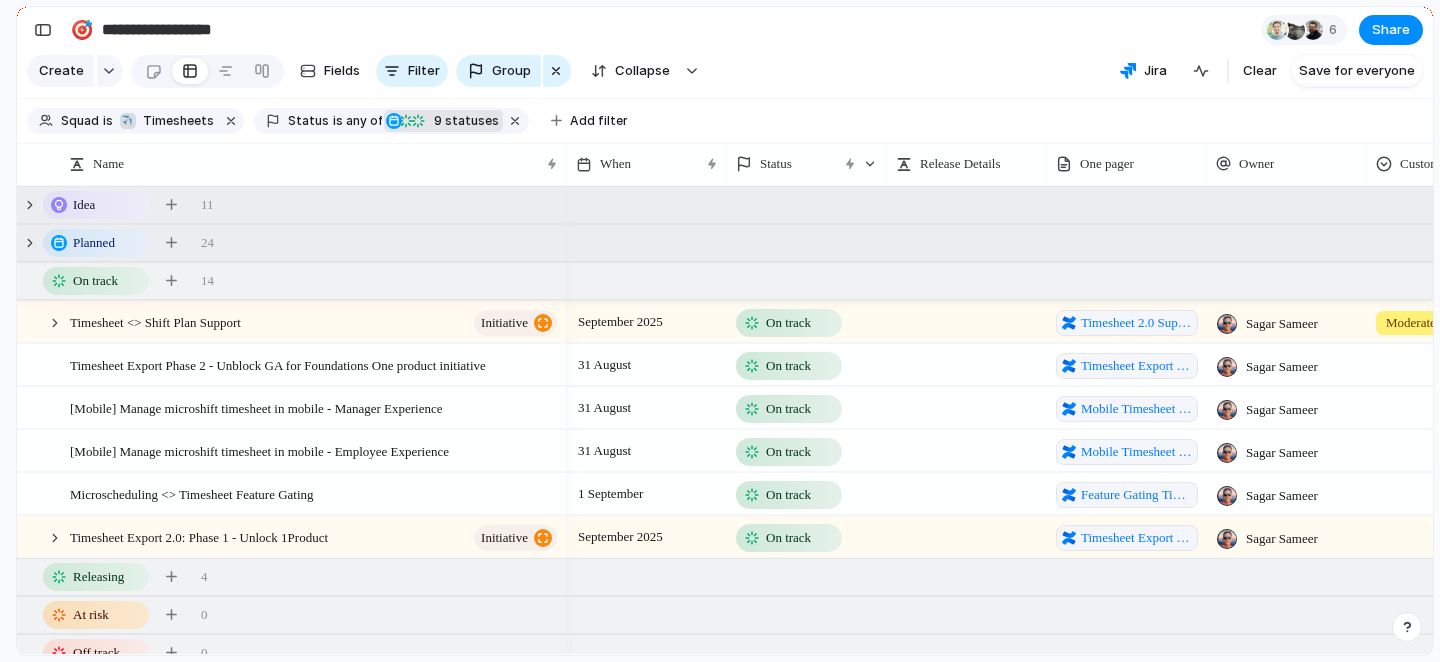 click on "Idea 11" at bounding box center (727, 205) 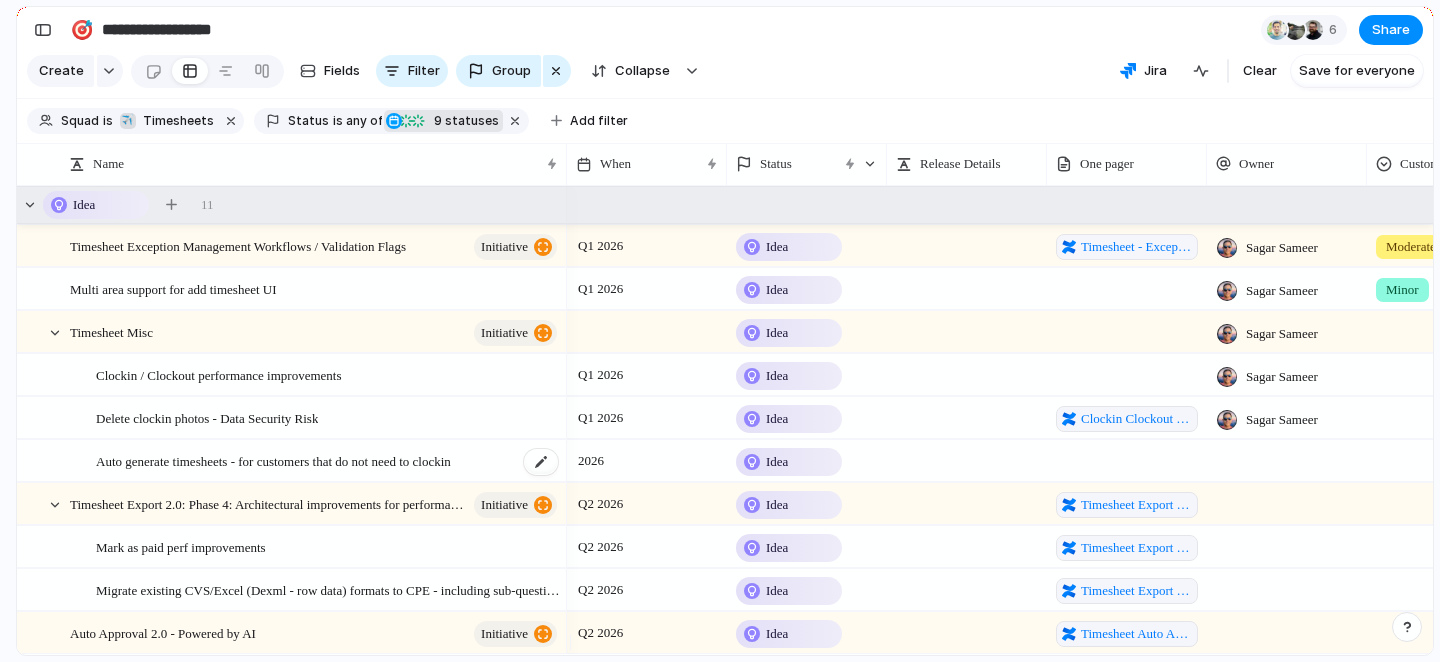 scroll, scrollTop: 101, scrollLeft: 0, axis: vertical 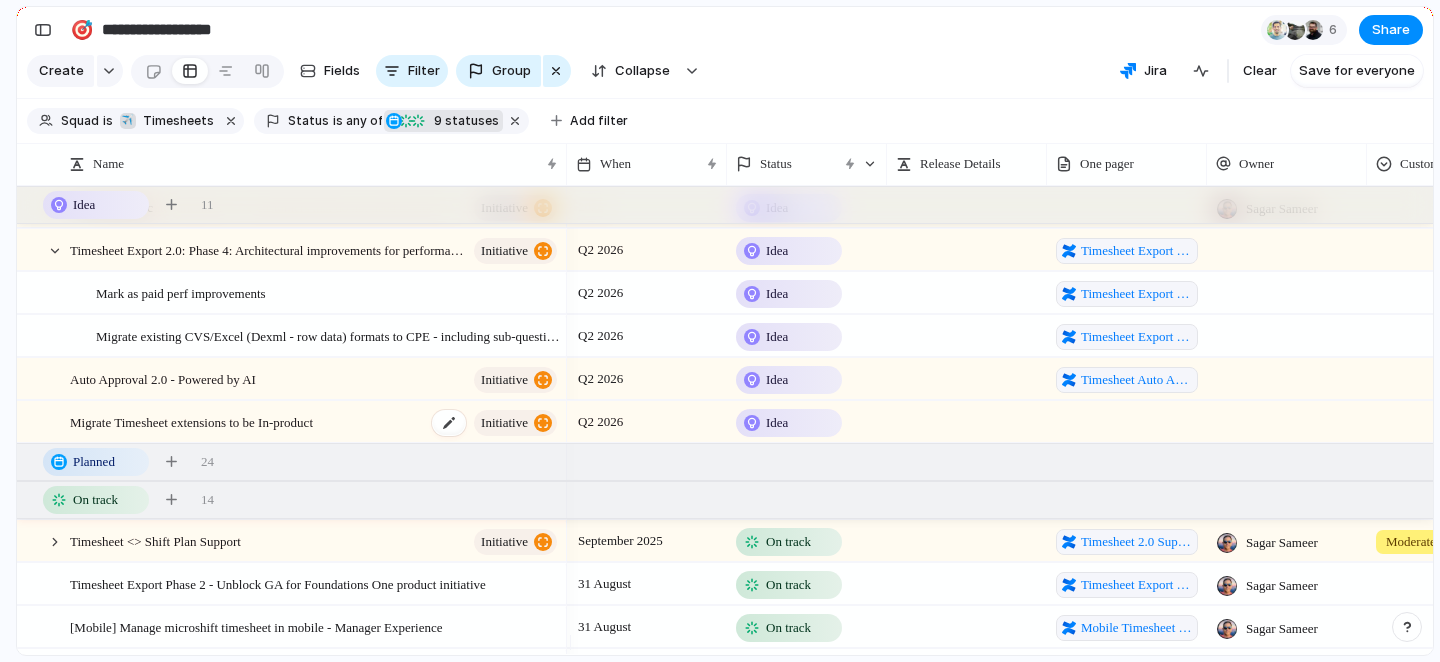 click on "Migrate Timesheet extensions to be In-product" at bounding box center [191, 421] 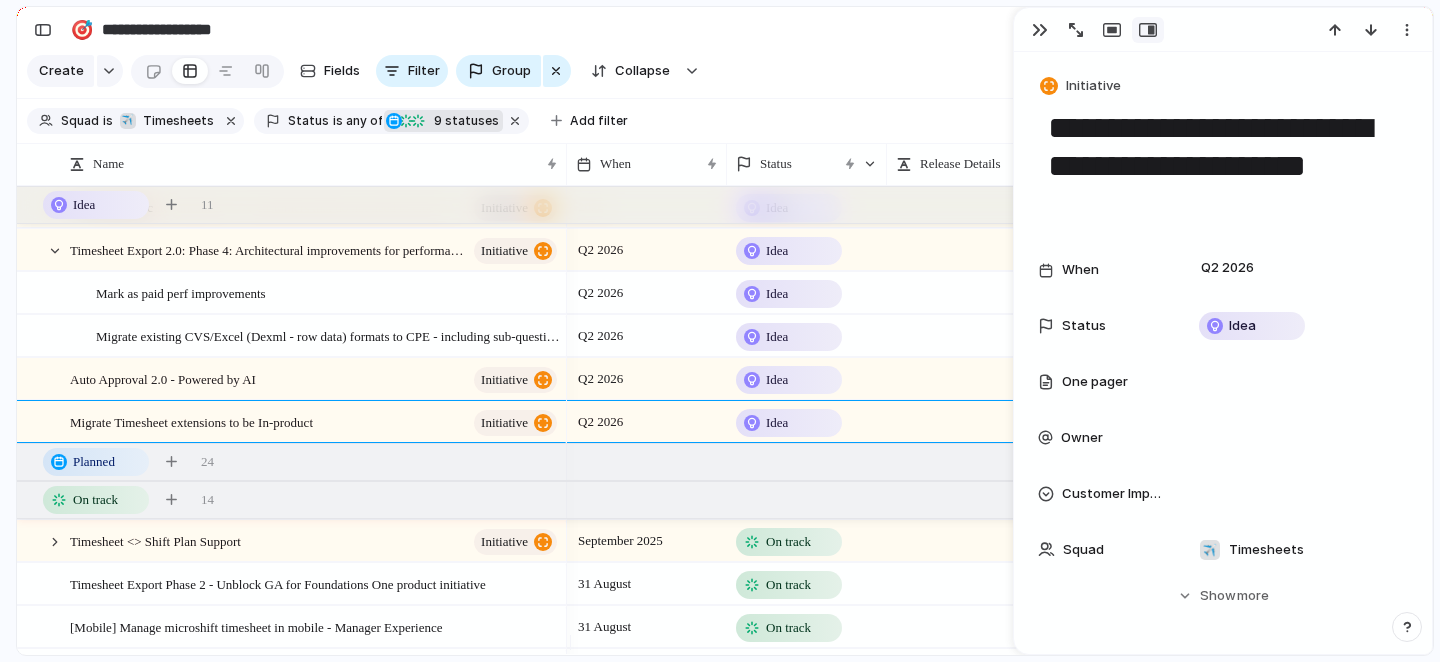 click on "Create Fields Filter Group Zoom Collapse Jira Clear Save for everyone" at bounding box center [725, 75] 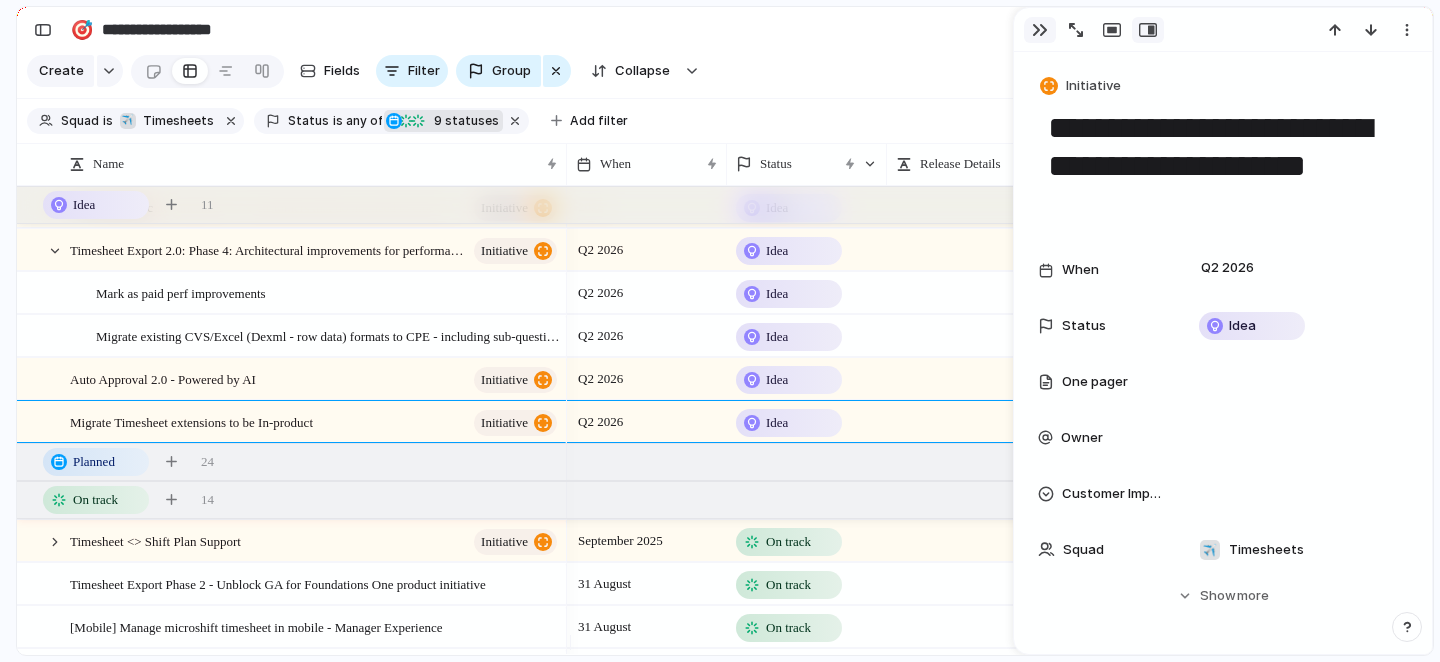 click at bounding box center [1040, 30] 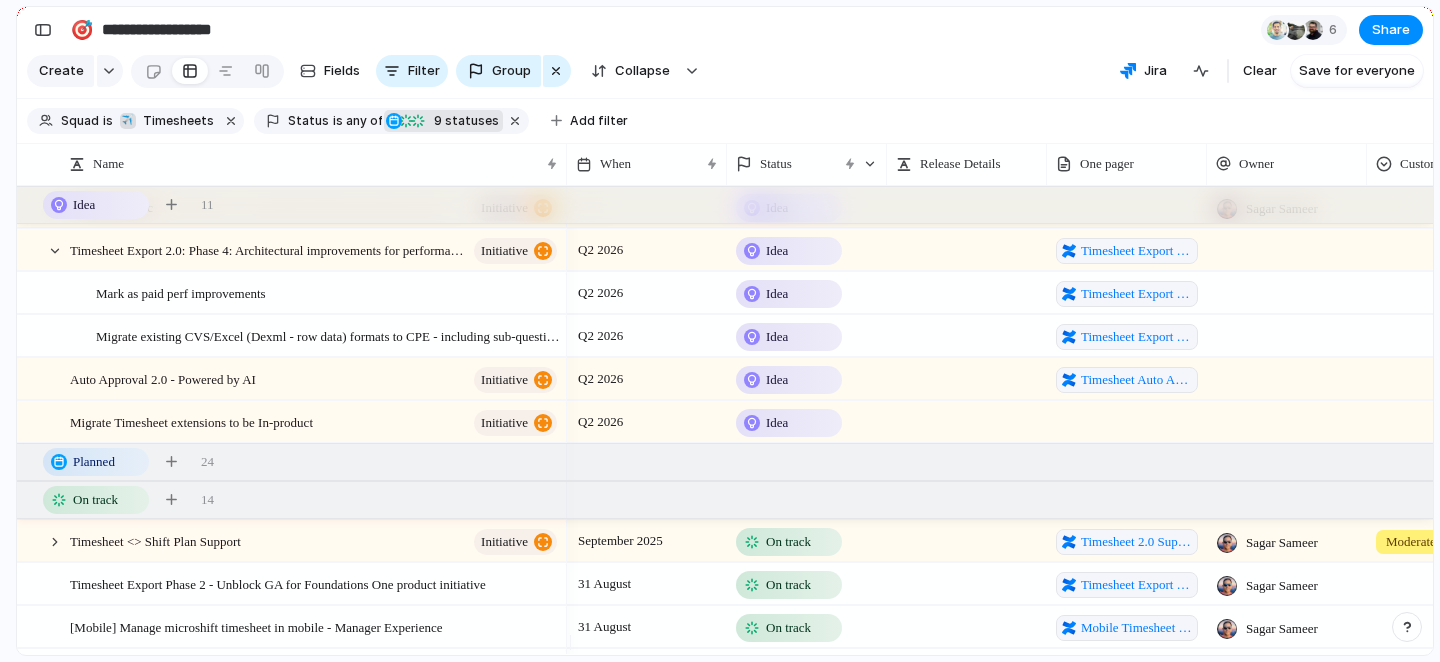 scroll, scrollTop: 147, scrollLeft: 0, axis: vertical 